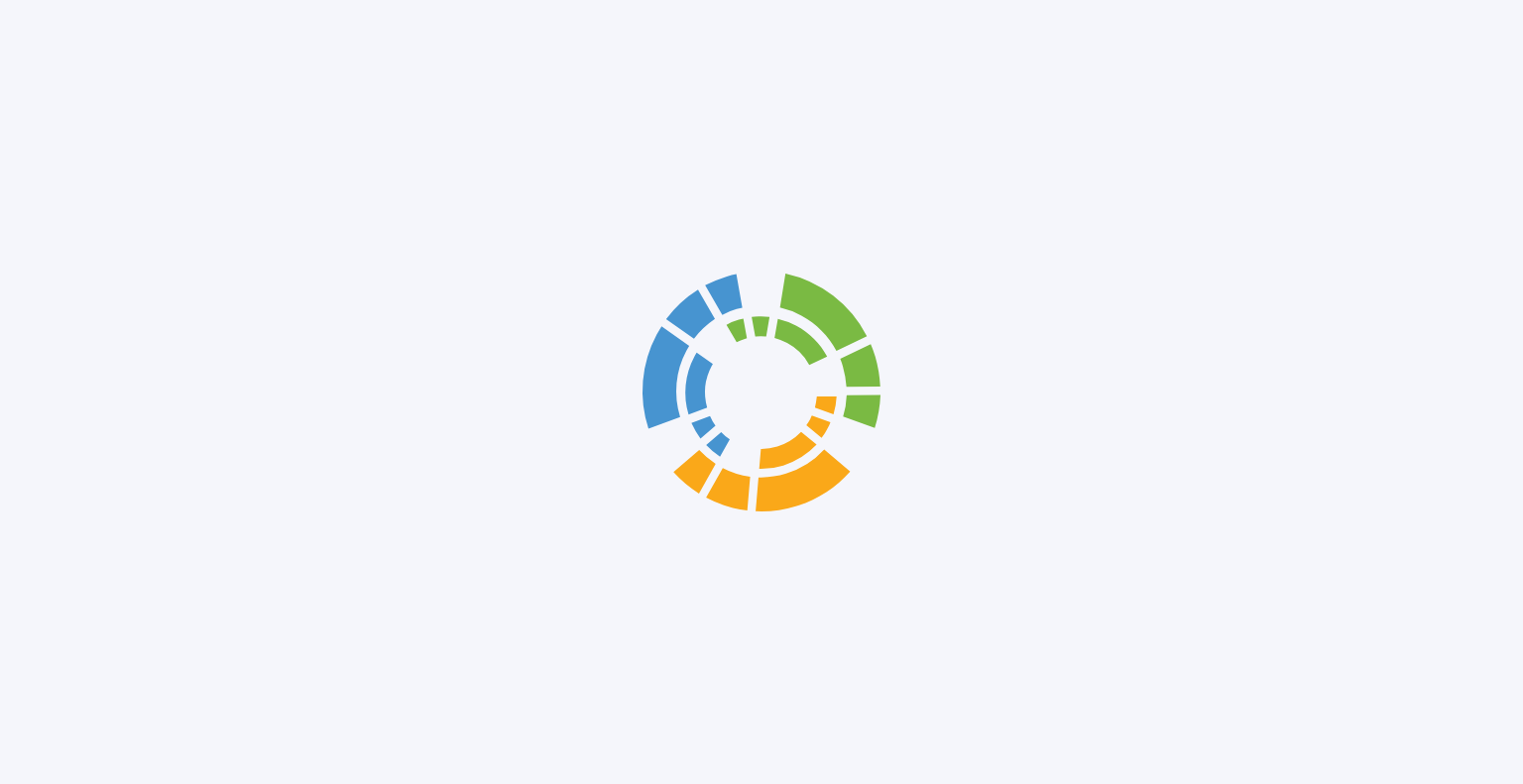 scroll, scrollTop: 0, scrollLeft: 0, axis: both 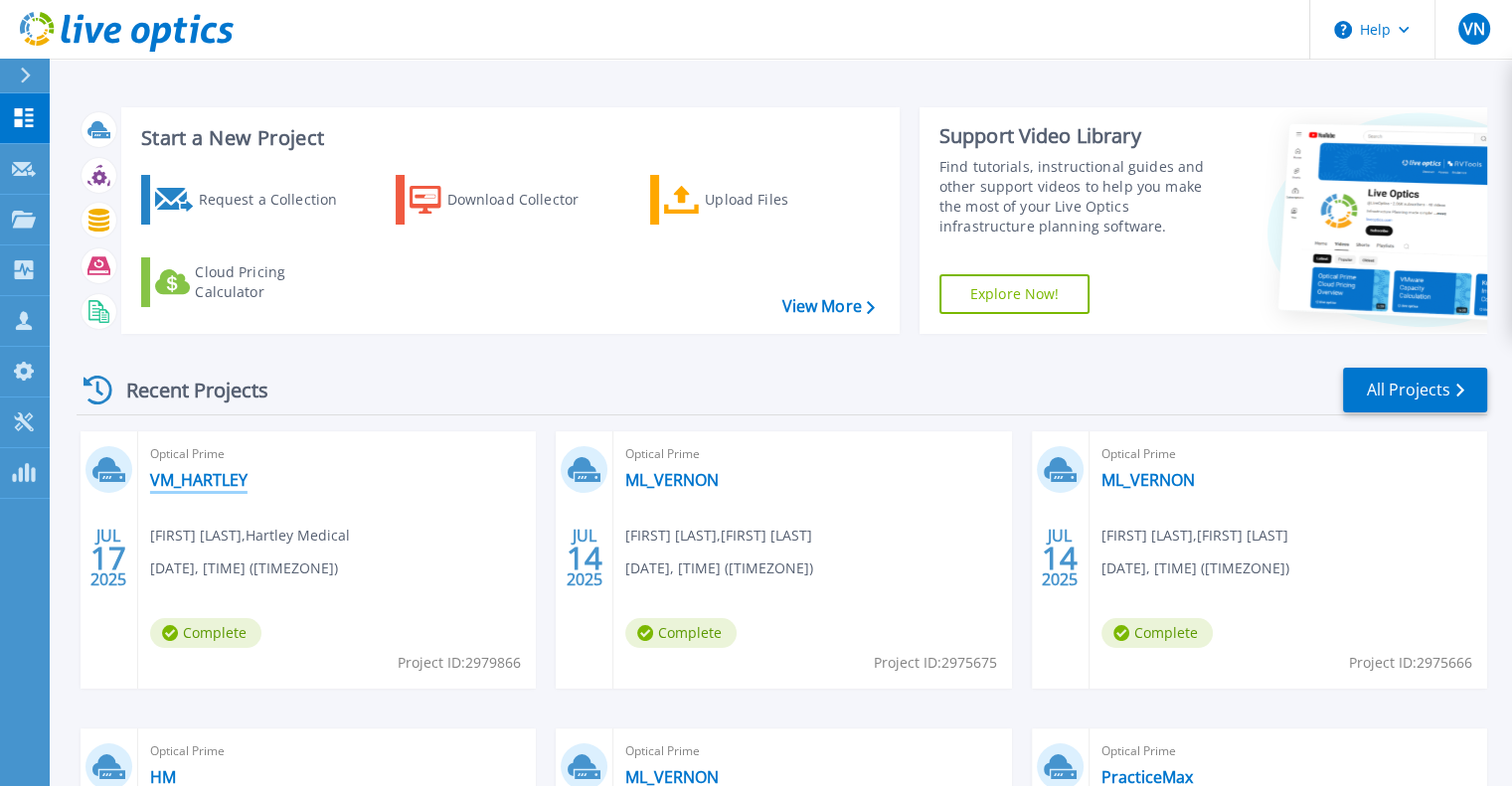 click on "VM_HARTLEY" at bounding box center (199, 480) 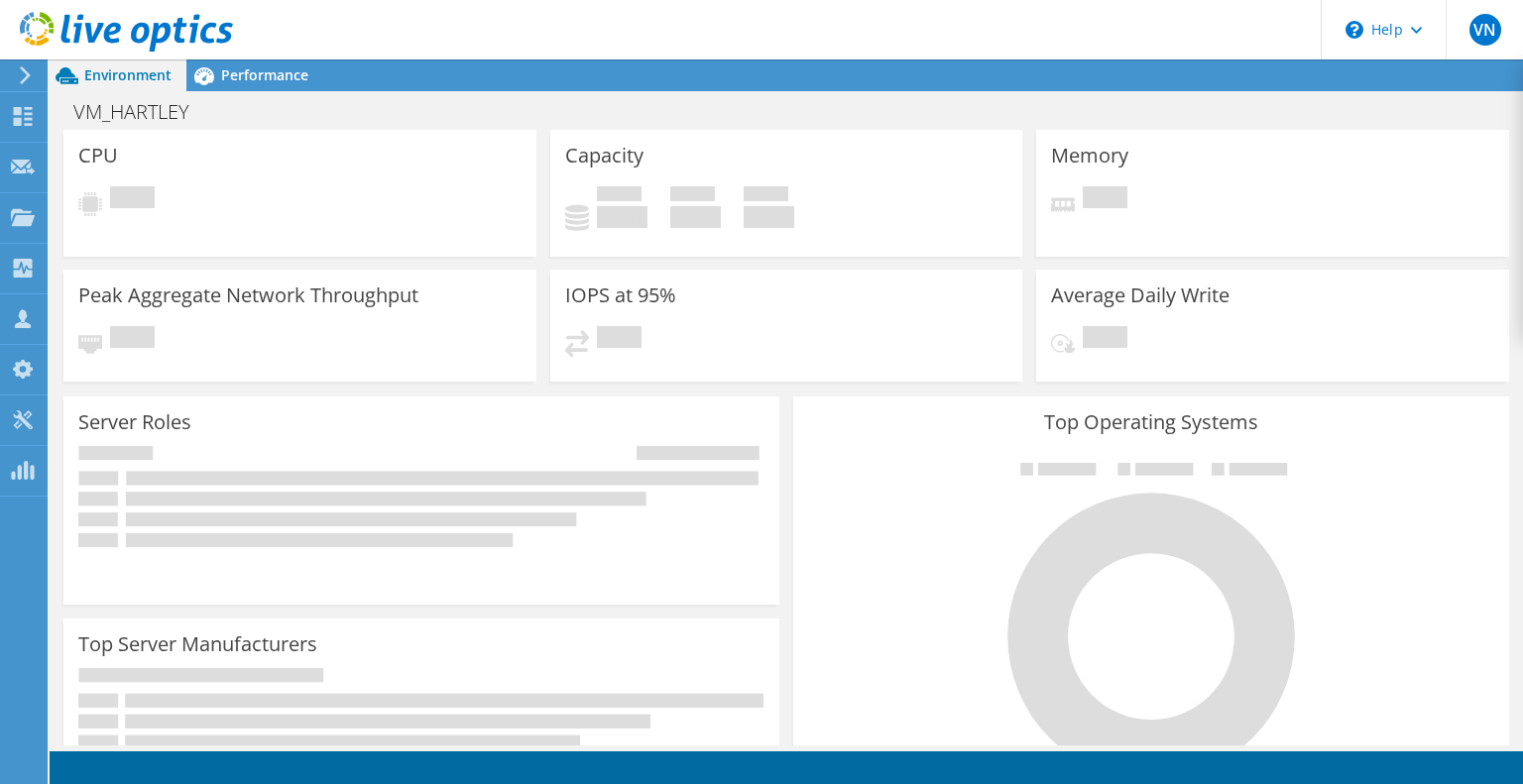 scroll, scrollTop: 0, scrollLeft: 0, axis: both 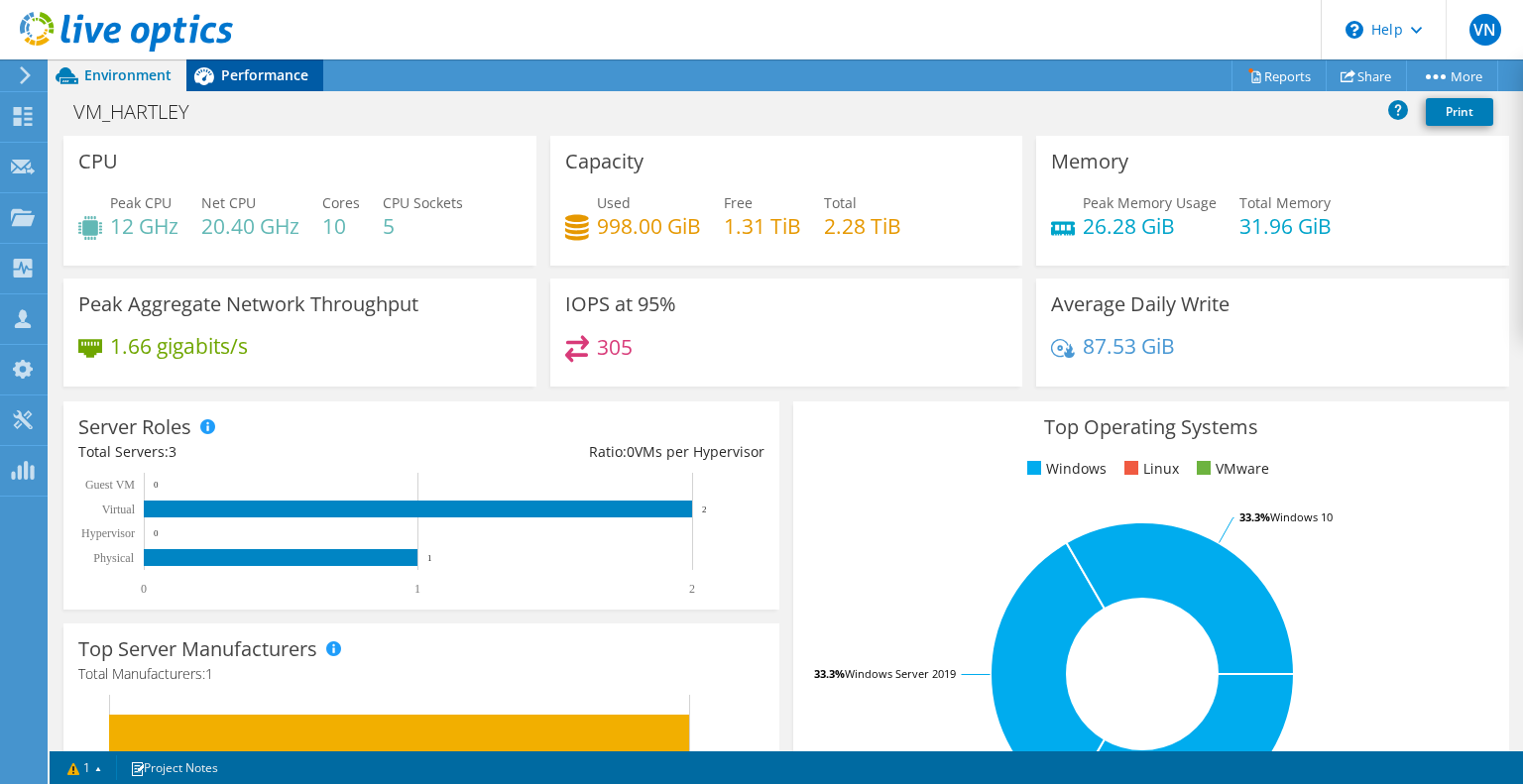 click on "Performance" at bounding box center (265, 74) 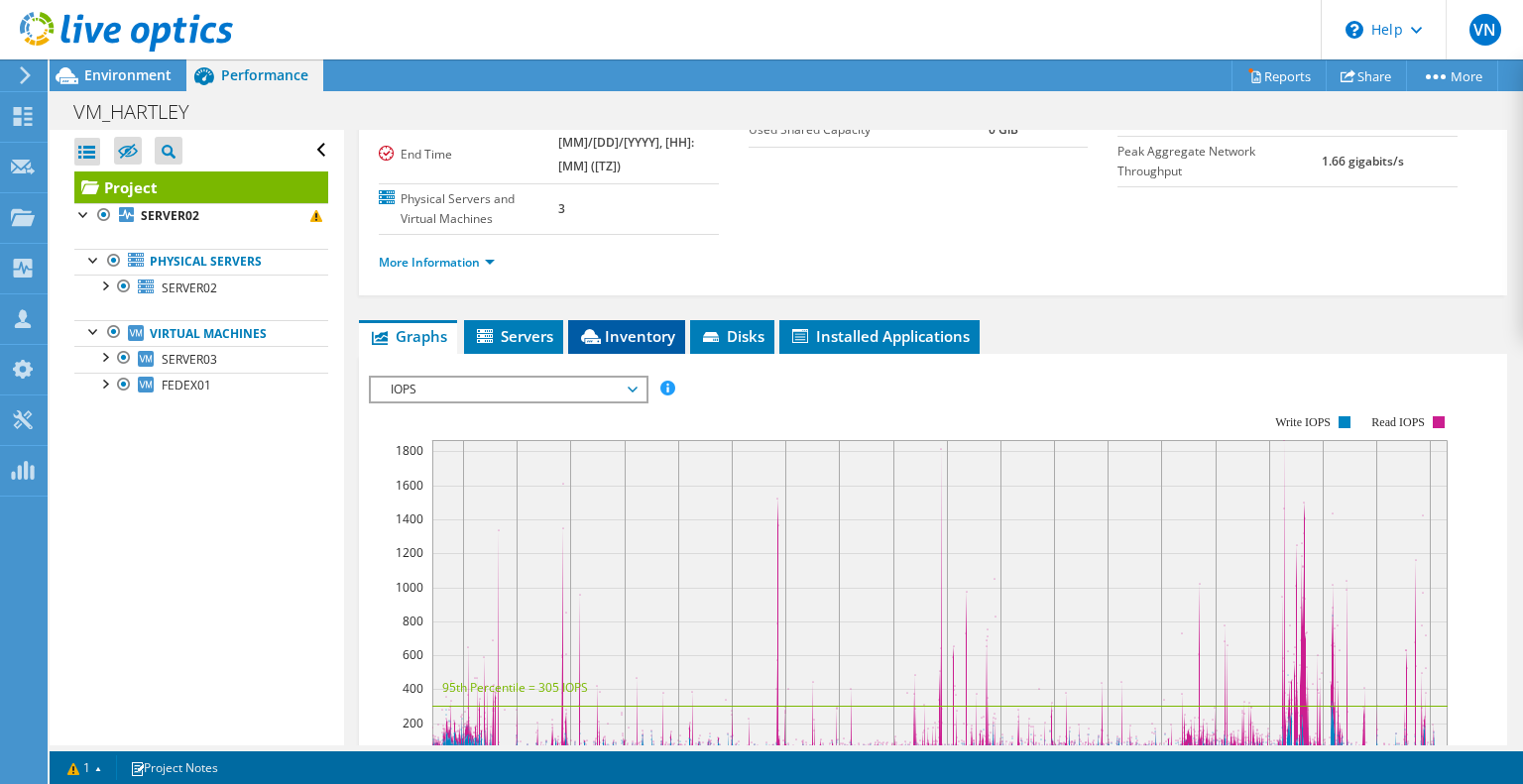 scroll, scrollTop: 396, scrollLeft: 0, axis: vertical 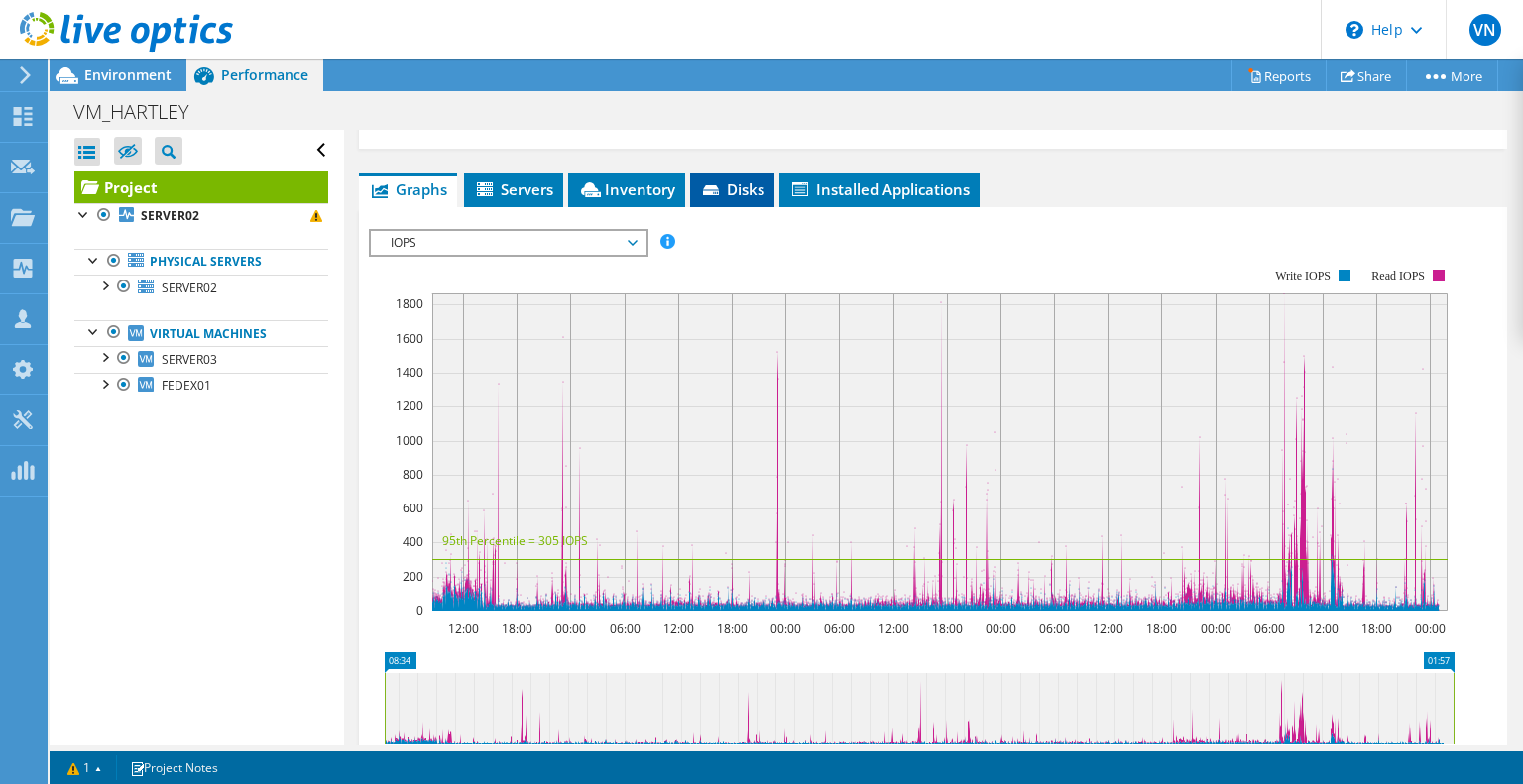 click on "Disks" at bounding box center (732, 189) 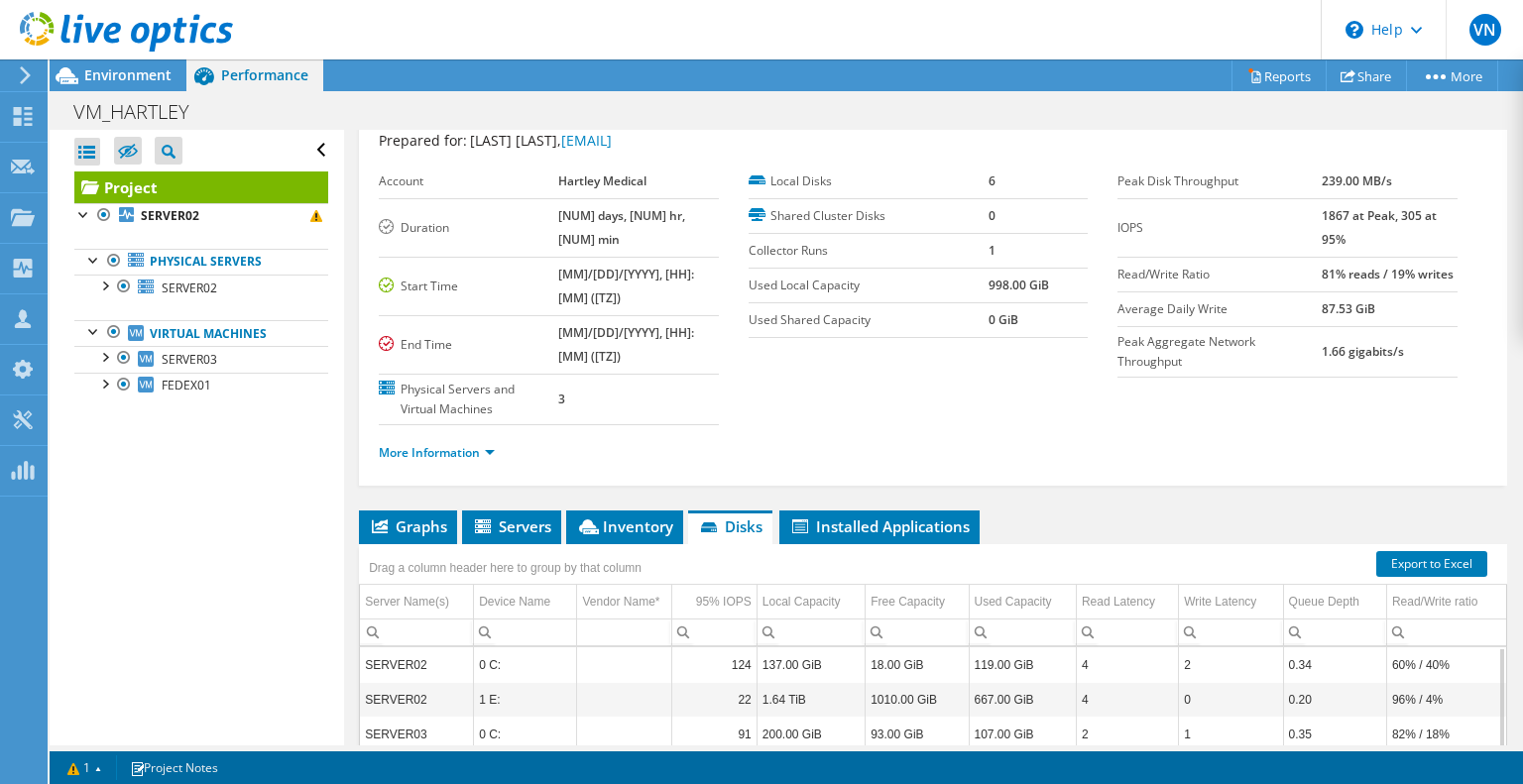 scroll, scrollTop: 31, scrollLeft: 0, axis: vertical 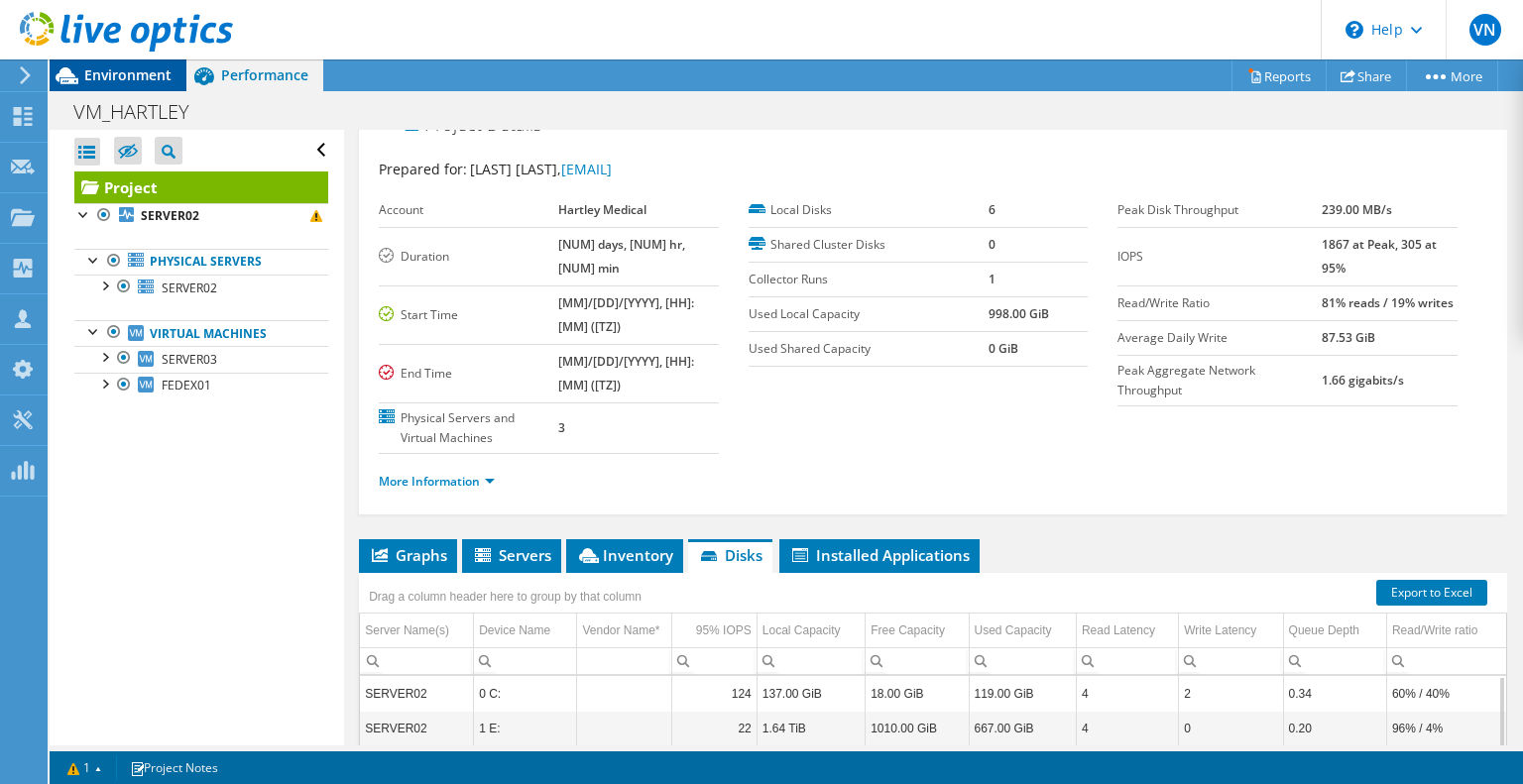 click on "Environment" at bounding box center (128, 74) 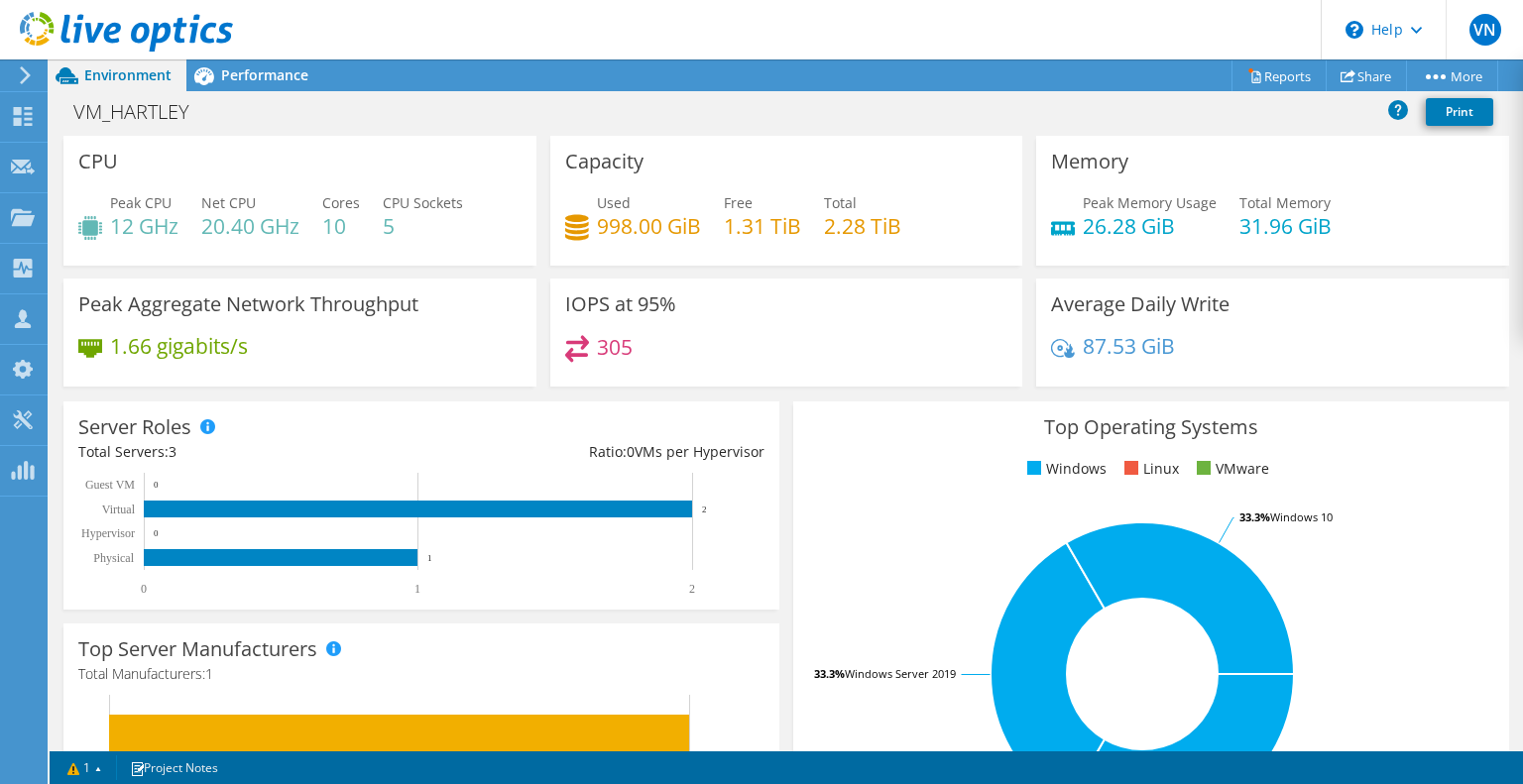 scroll, scrollTop: 130, scrollLeft: 0, axis: vertical 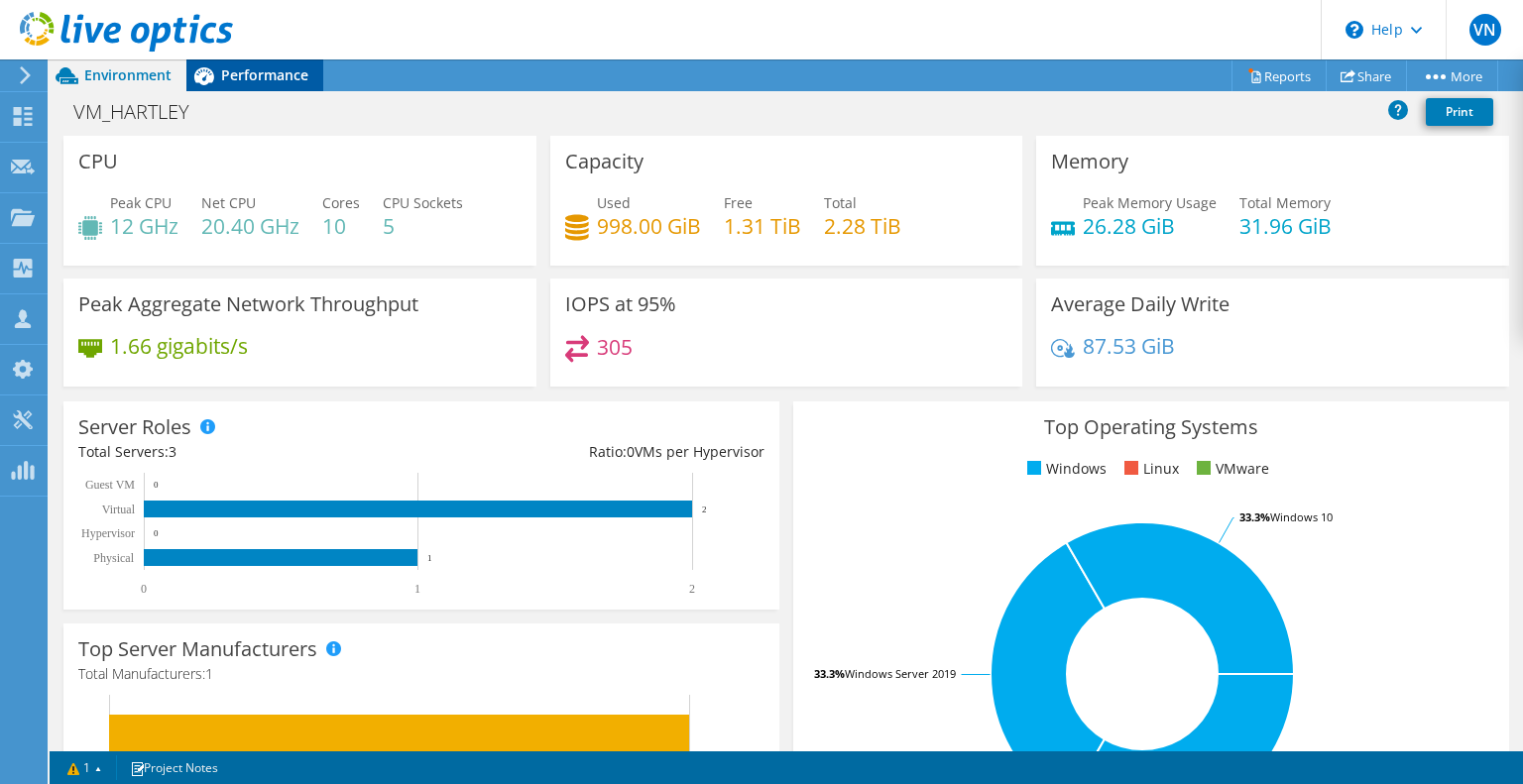 click on "Performance" at bounding box center (265, 74) 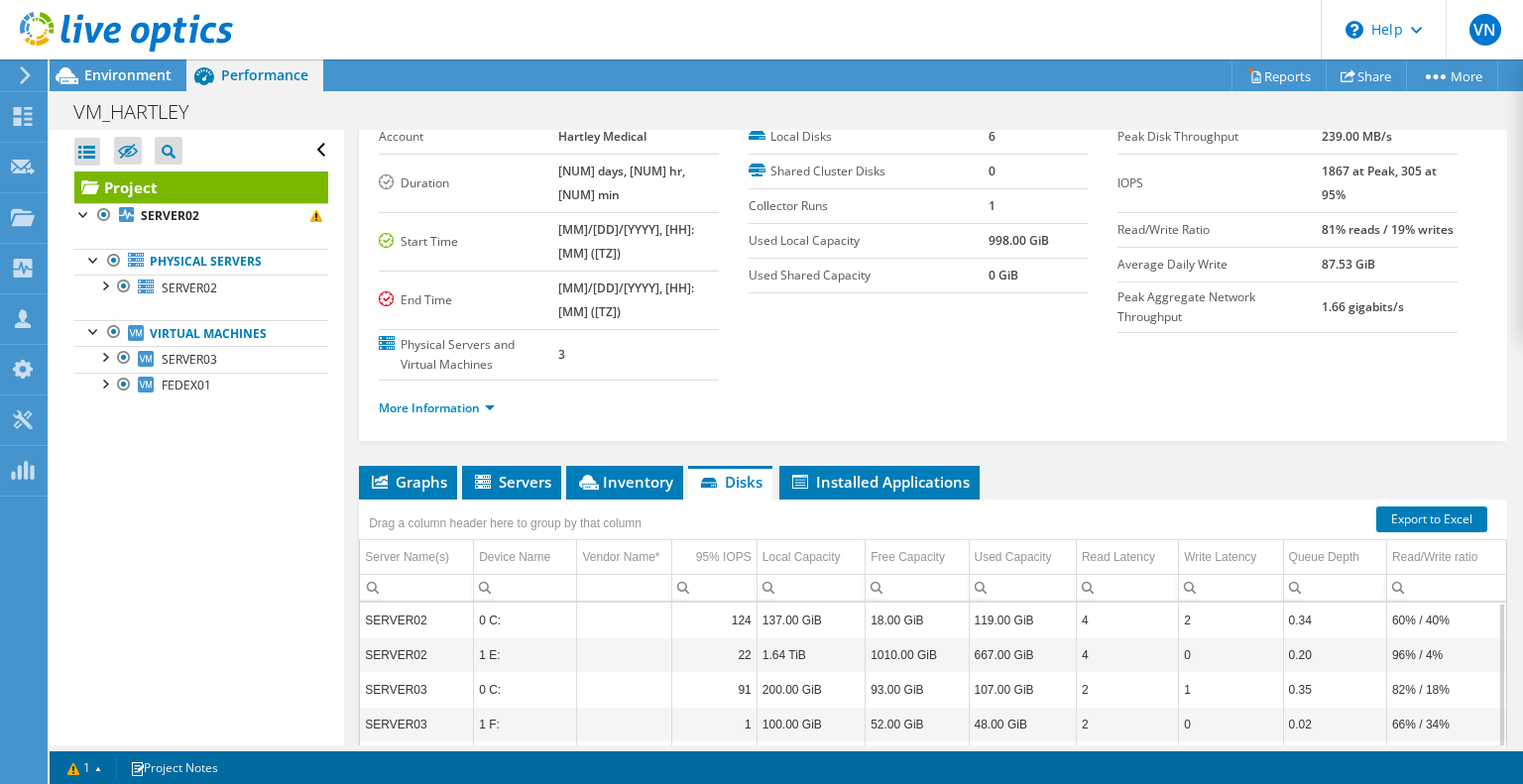 scroll, scrollTop: 31, scrollLeft: 0, axis: vertical 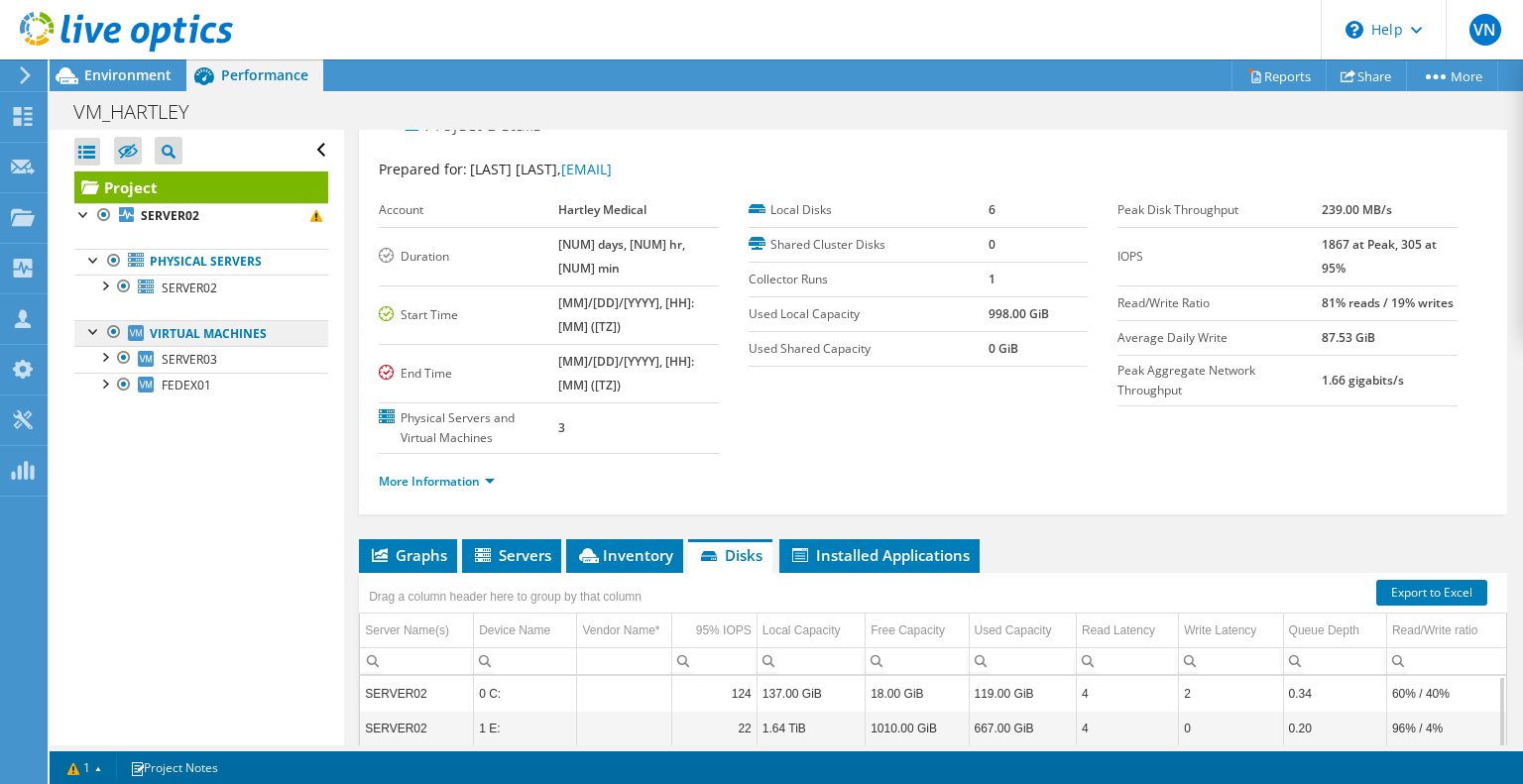click on "Virtual Machines" at bounding box center (201, 333) 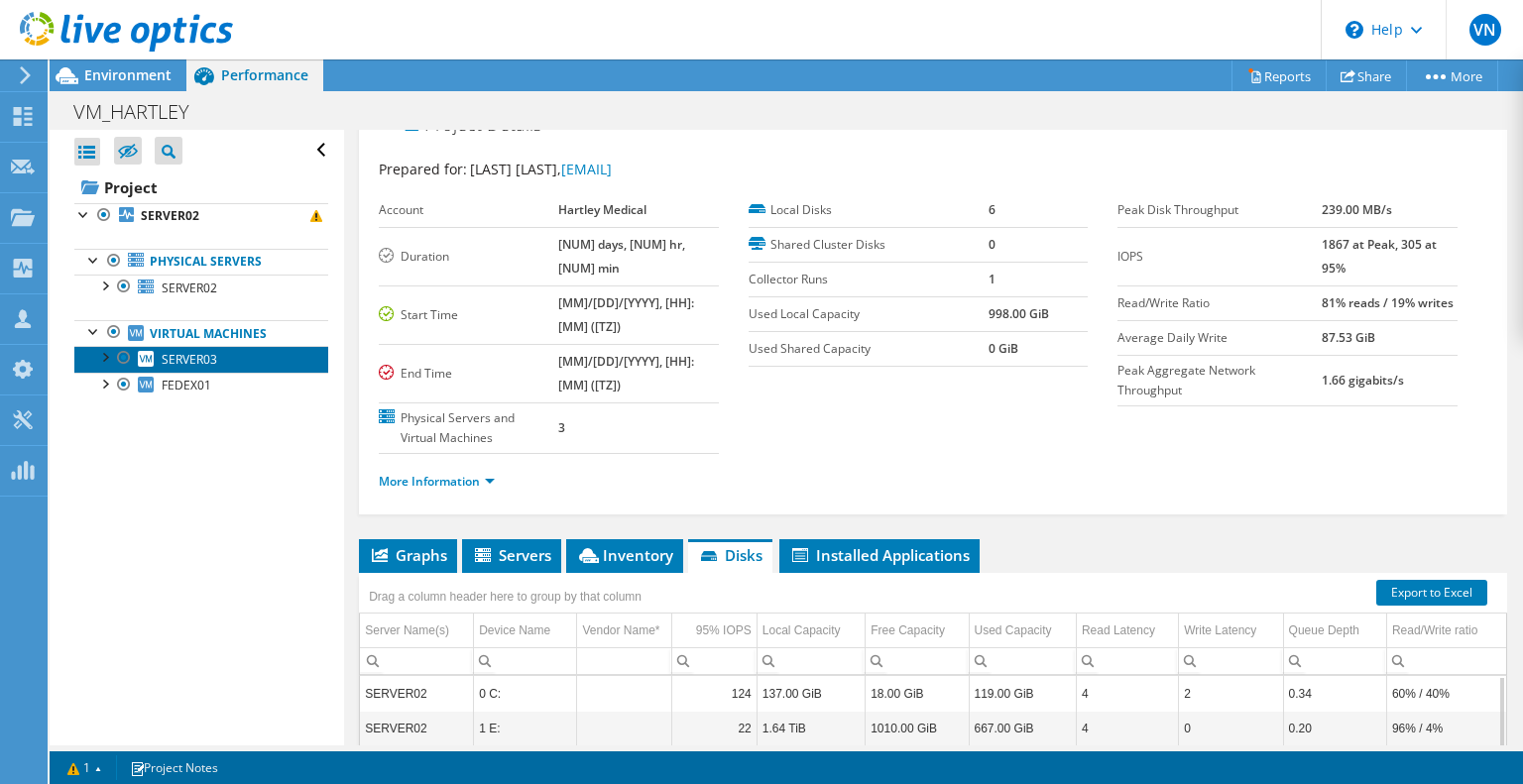 click on "SERVER03" at bounding box center [189, 359] 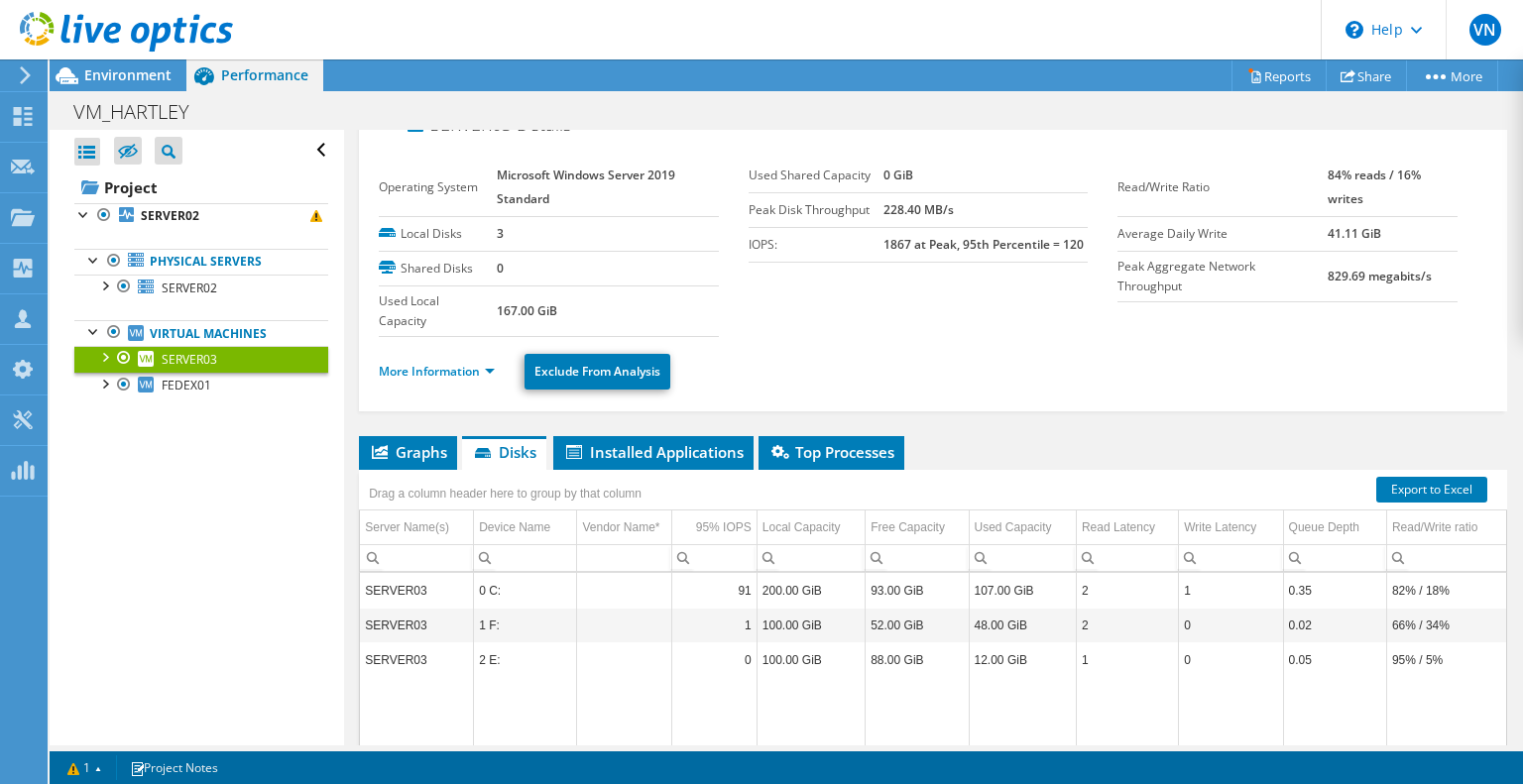 scroll, scrollTop: 0, scrollLeft: 0, axis: both 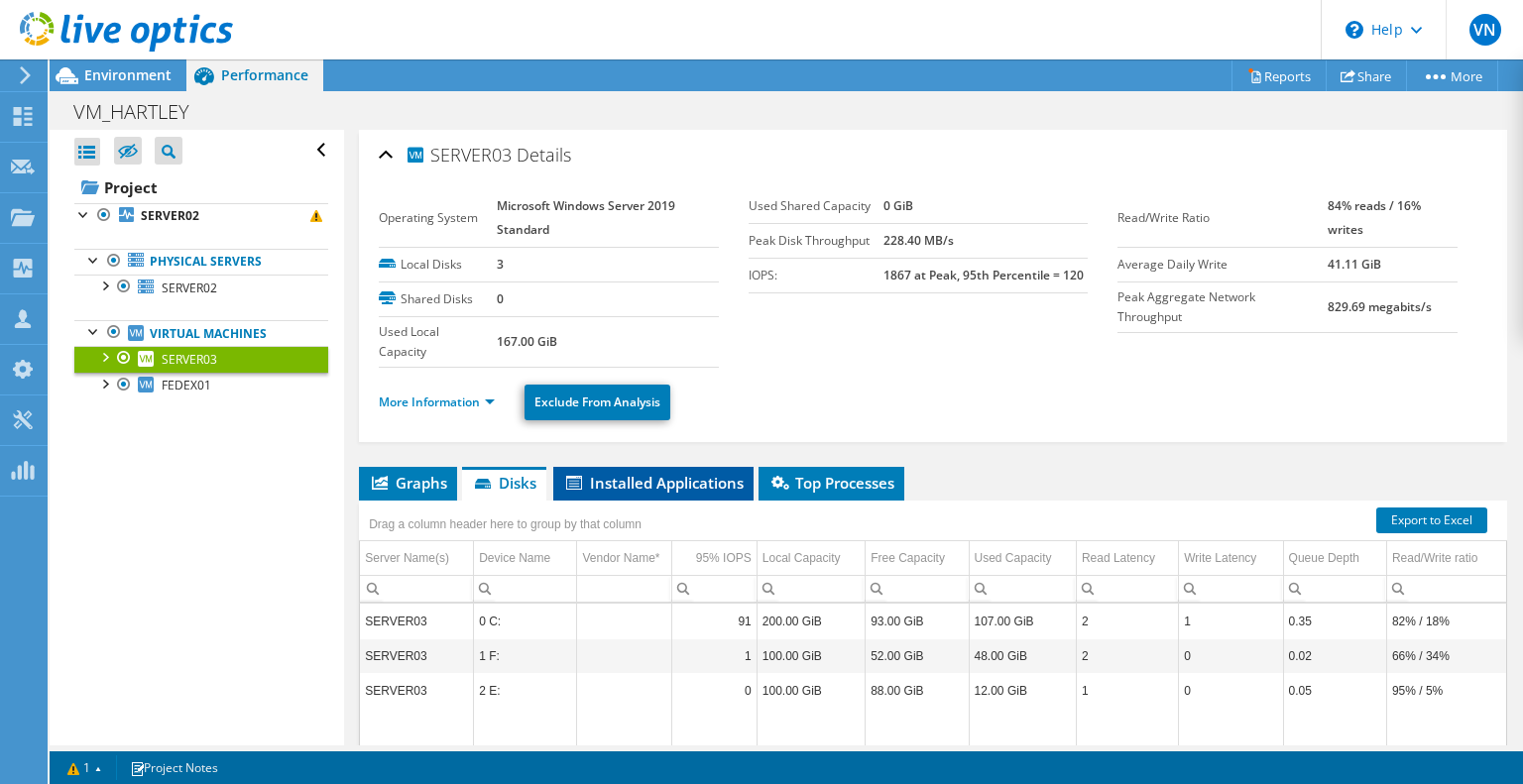 click on "Installed Applications" at bounding box center [653, 483] 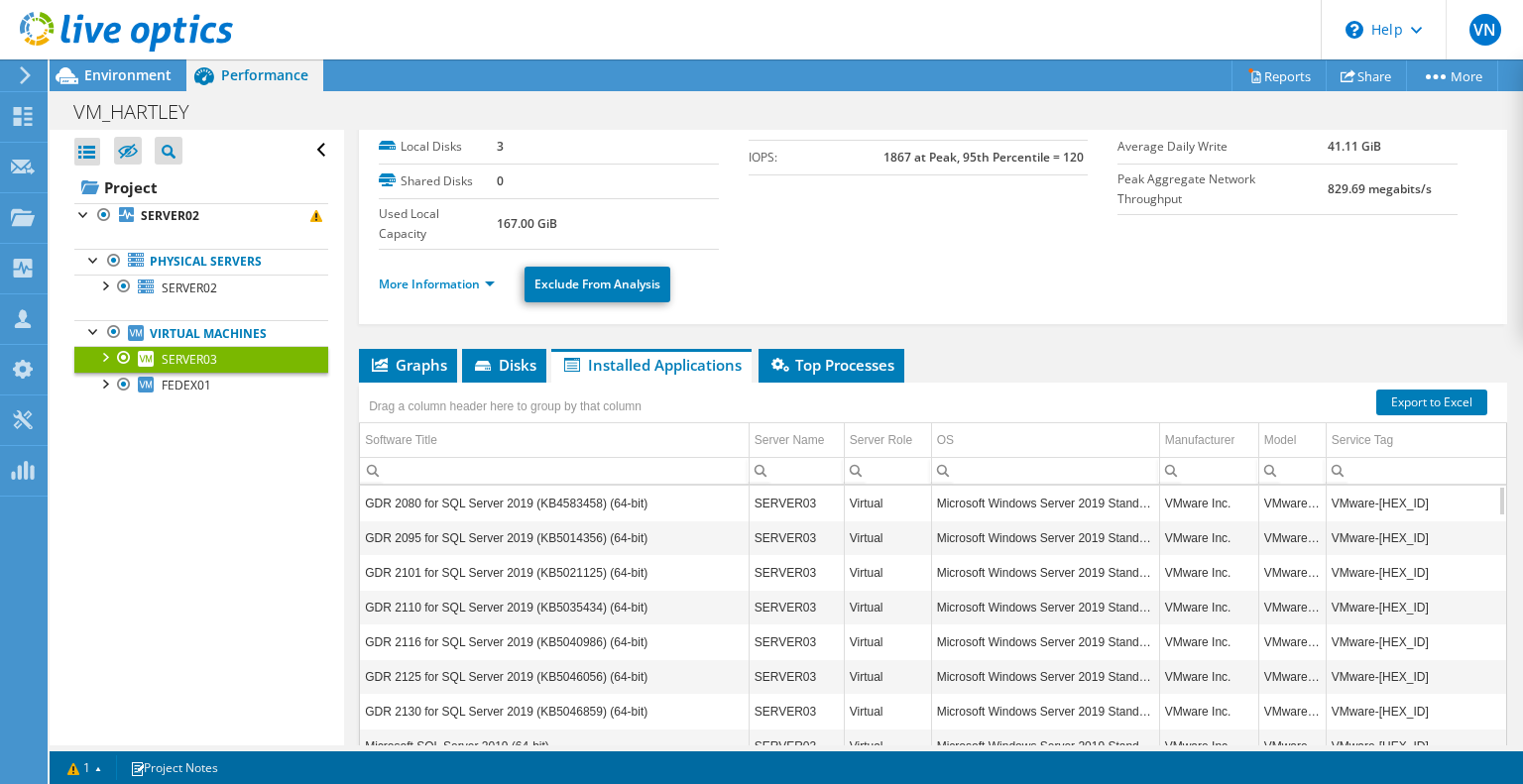 scroll, scrollTop: 198, scrollLeft: 0, axis: vertical 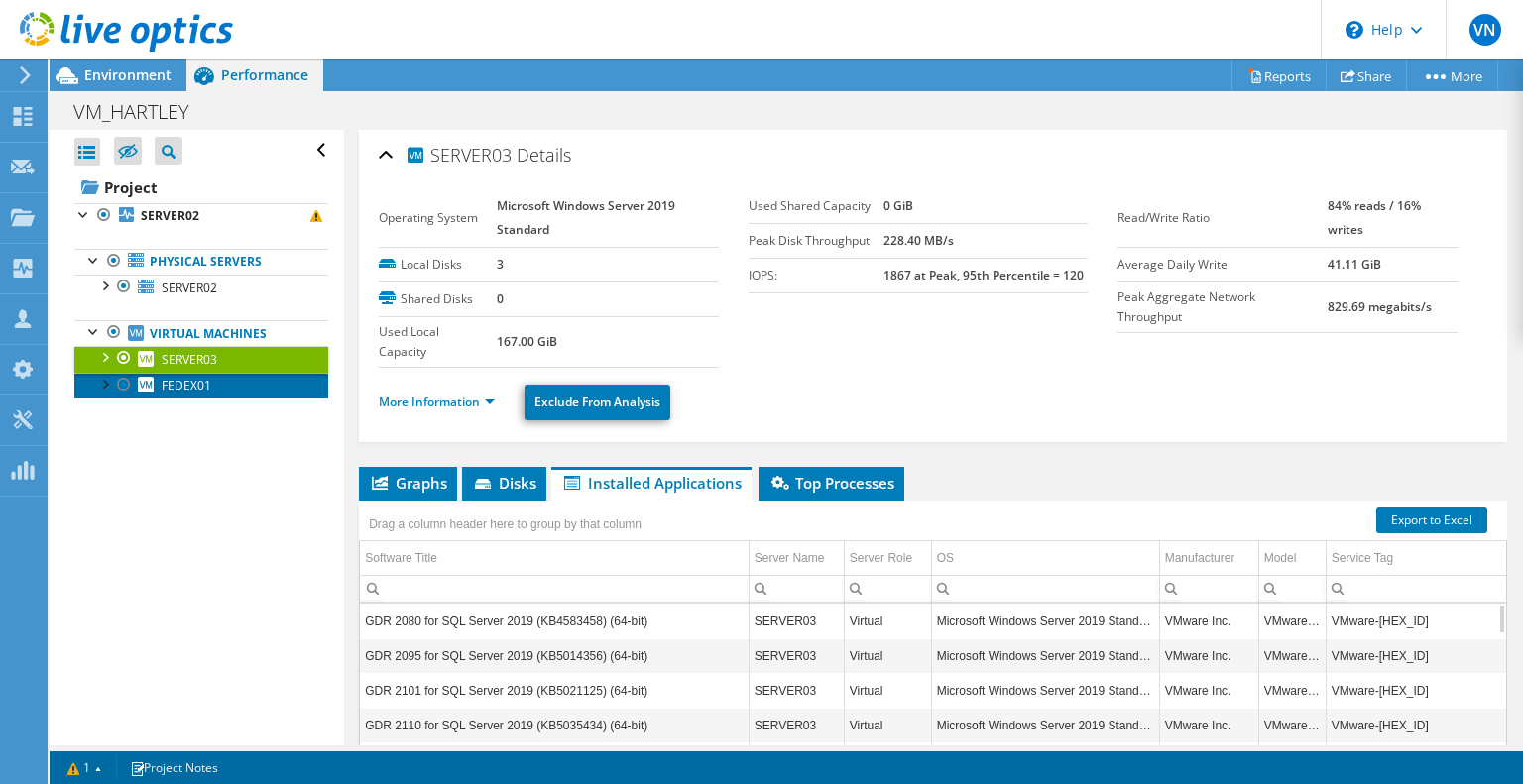 click on "FEDEX01" at bounding box center (186, 385) 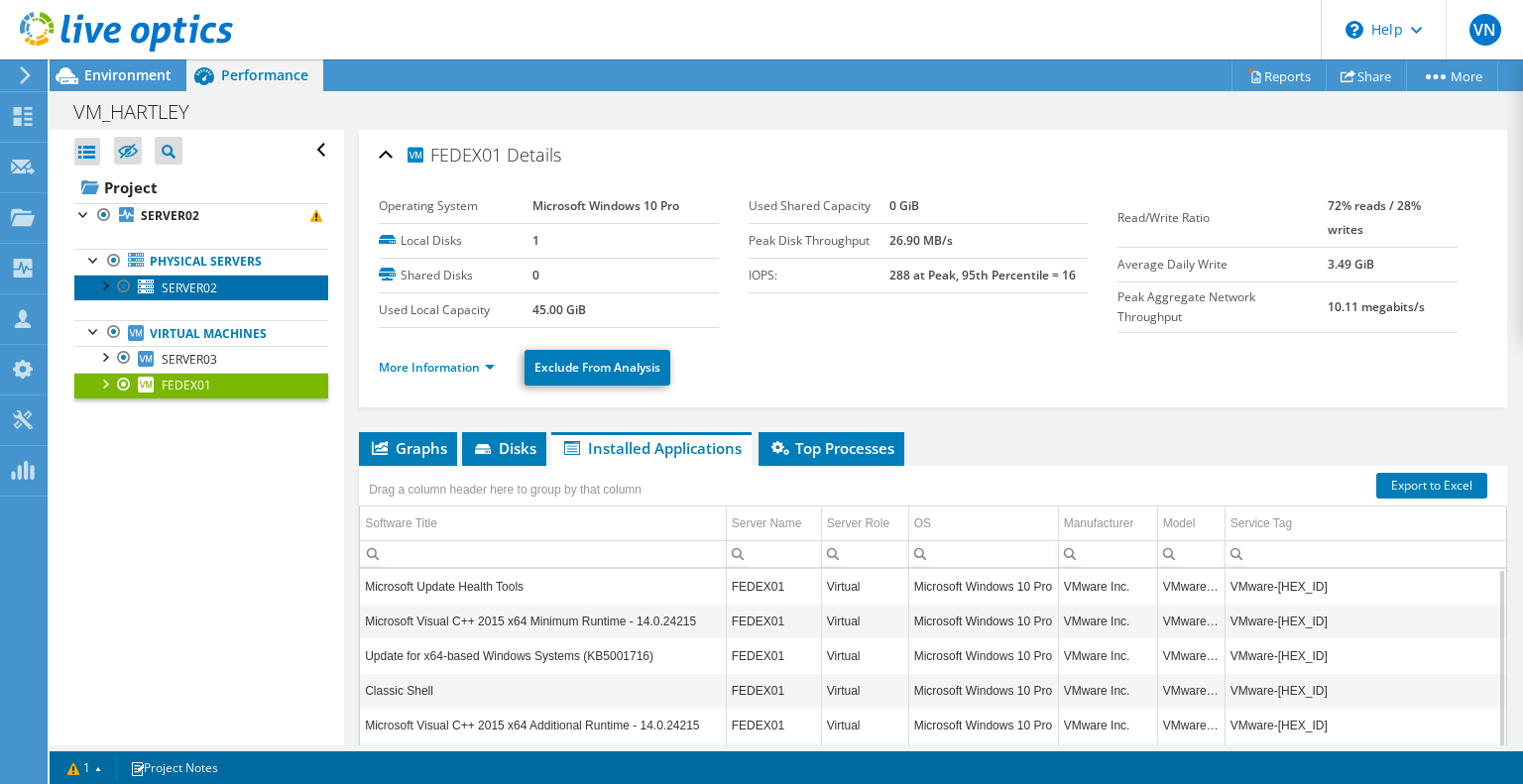 click on "SERVER02" at bounding box center (189, 287) 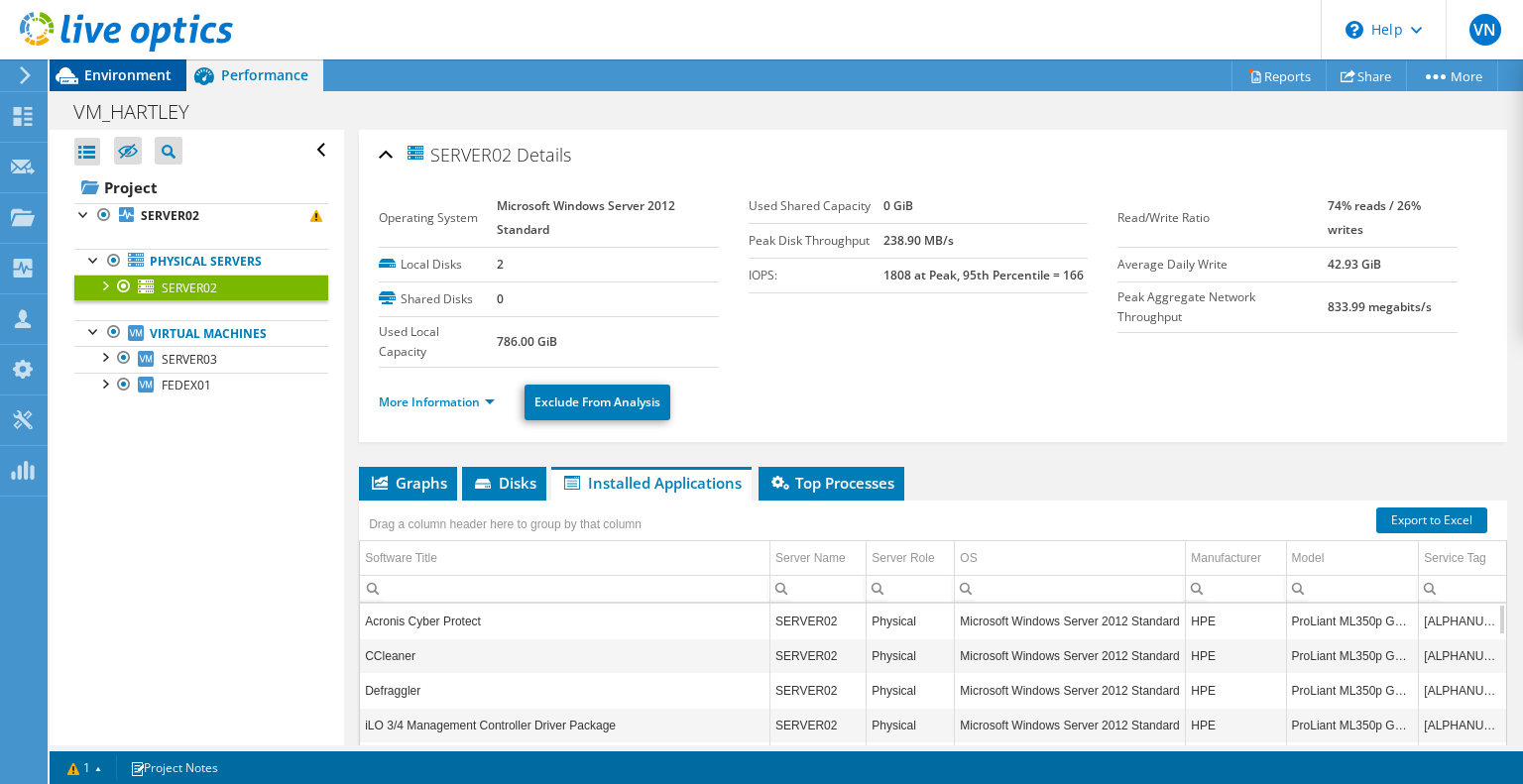 click on "Environment" at bounding box center (128, 74) 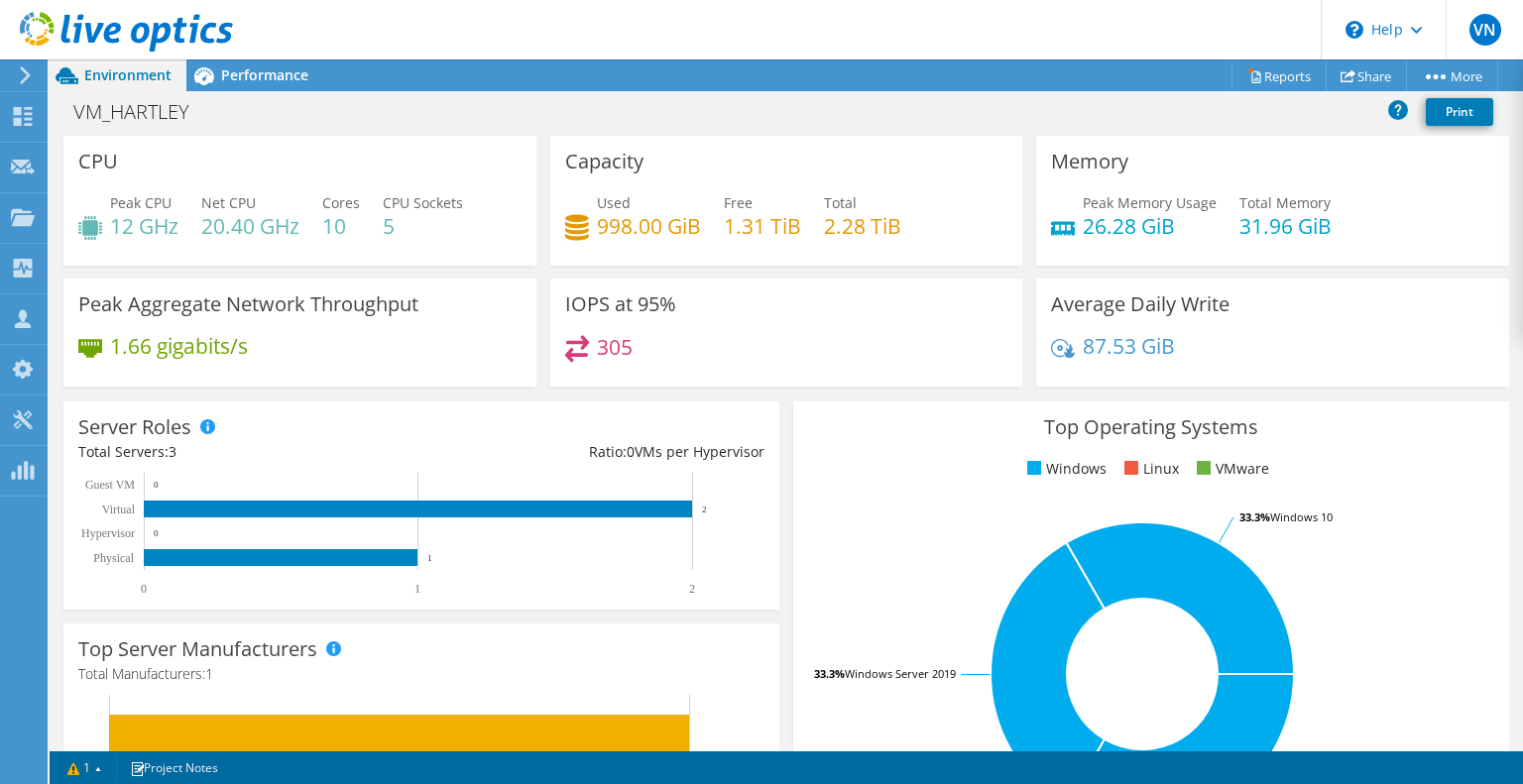 click at bounding box center [22, 75] 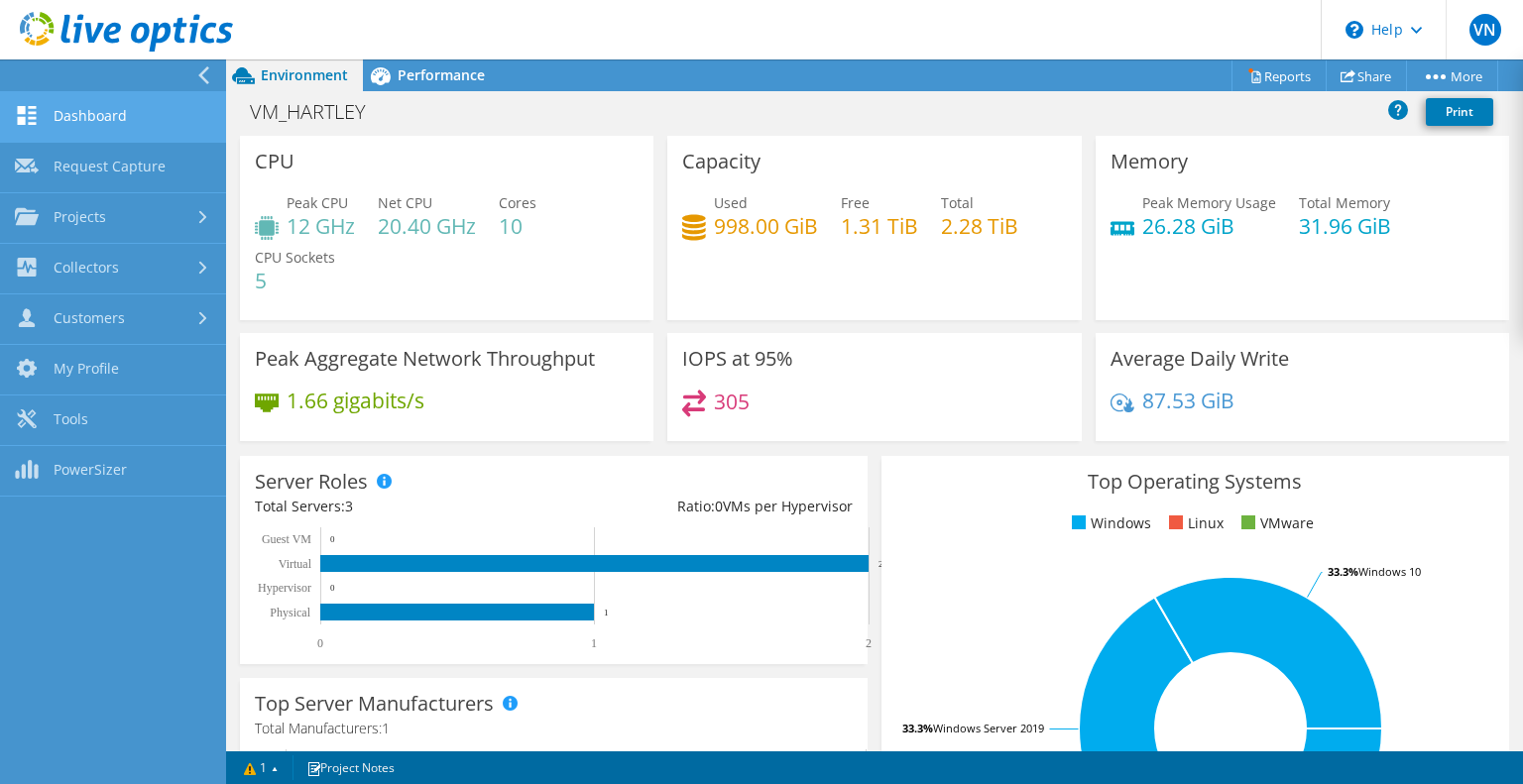 click on "Dashboard" at bounding box center [113, 117] 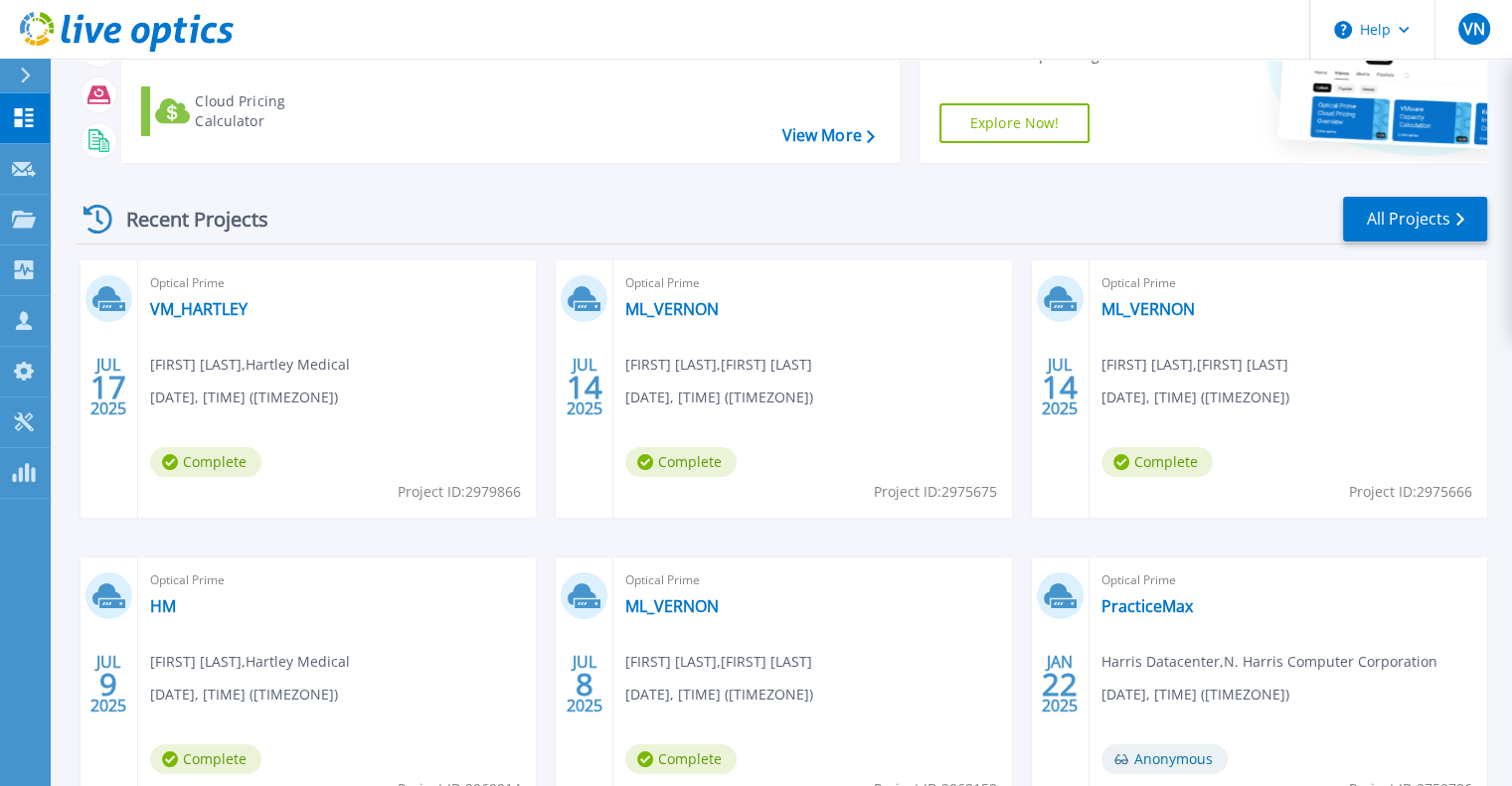 scroll, scrollTop: 0, scrollLeft: 0, axis: both 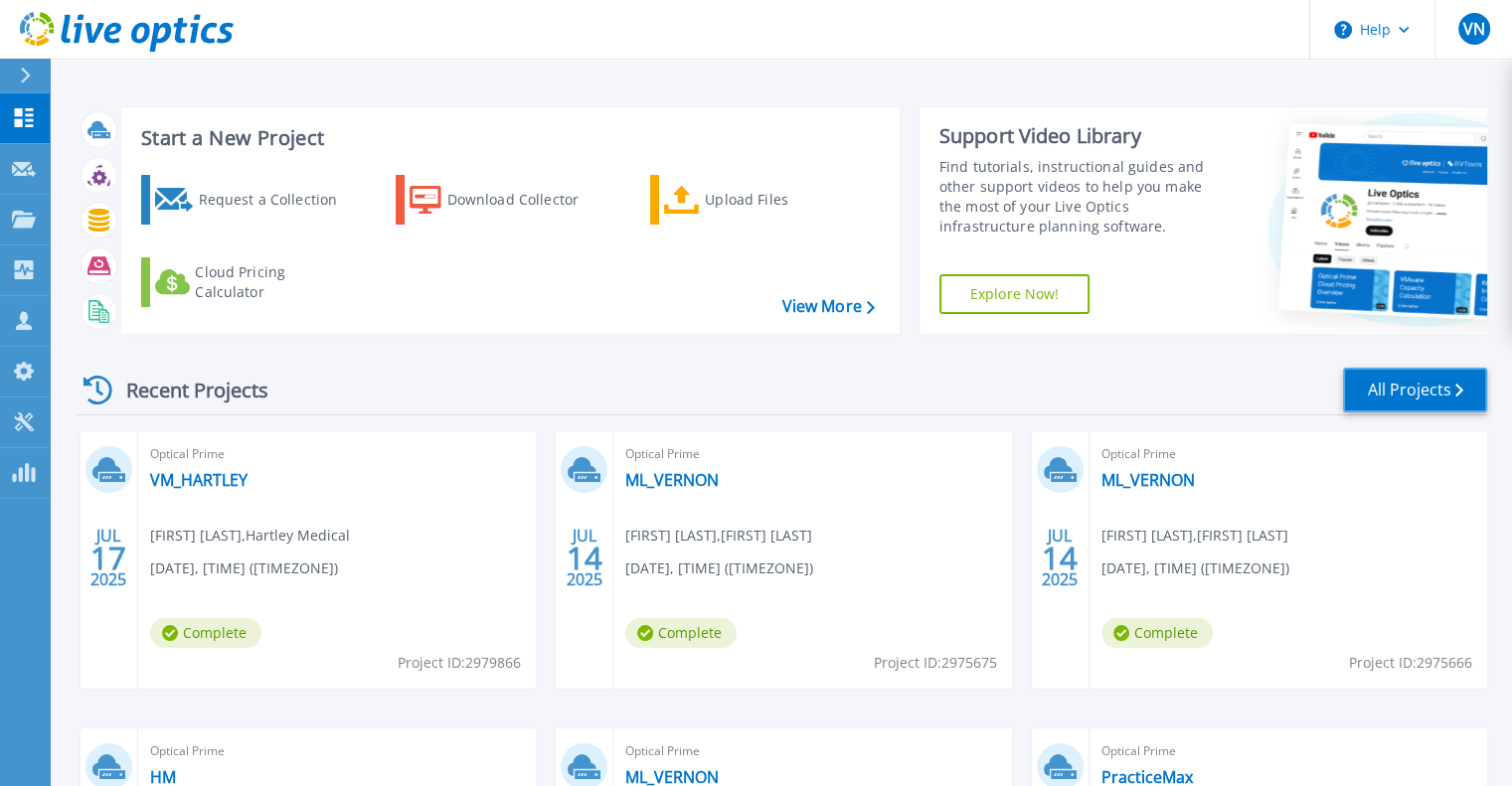 click on "All Projects" at bounding box center (1415, 390) 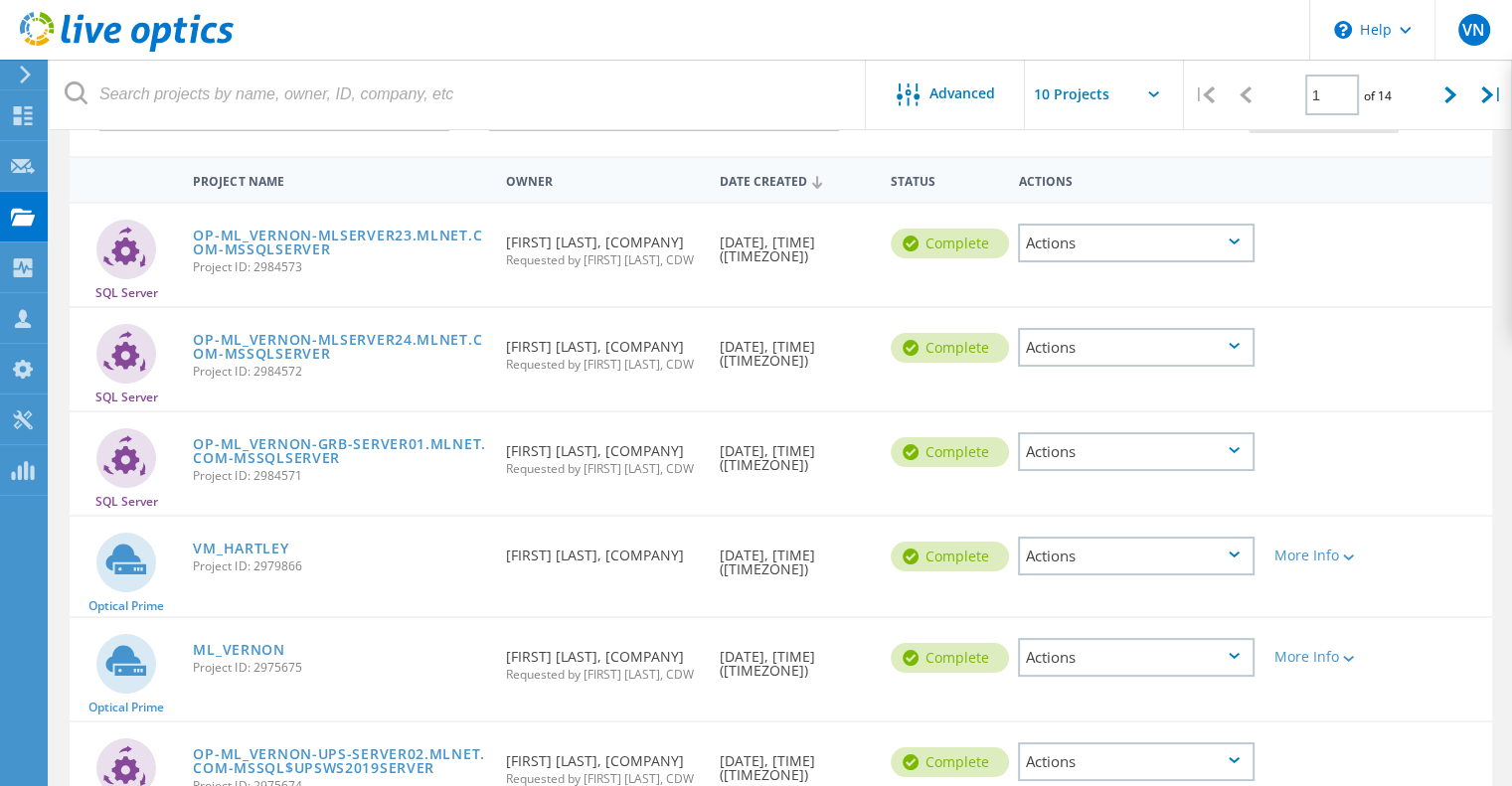 scroll, scrollTop: 0, scrollLeft: 0, axis: both 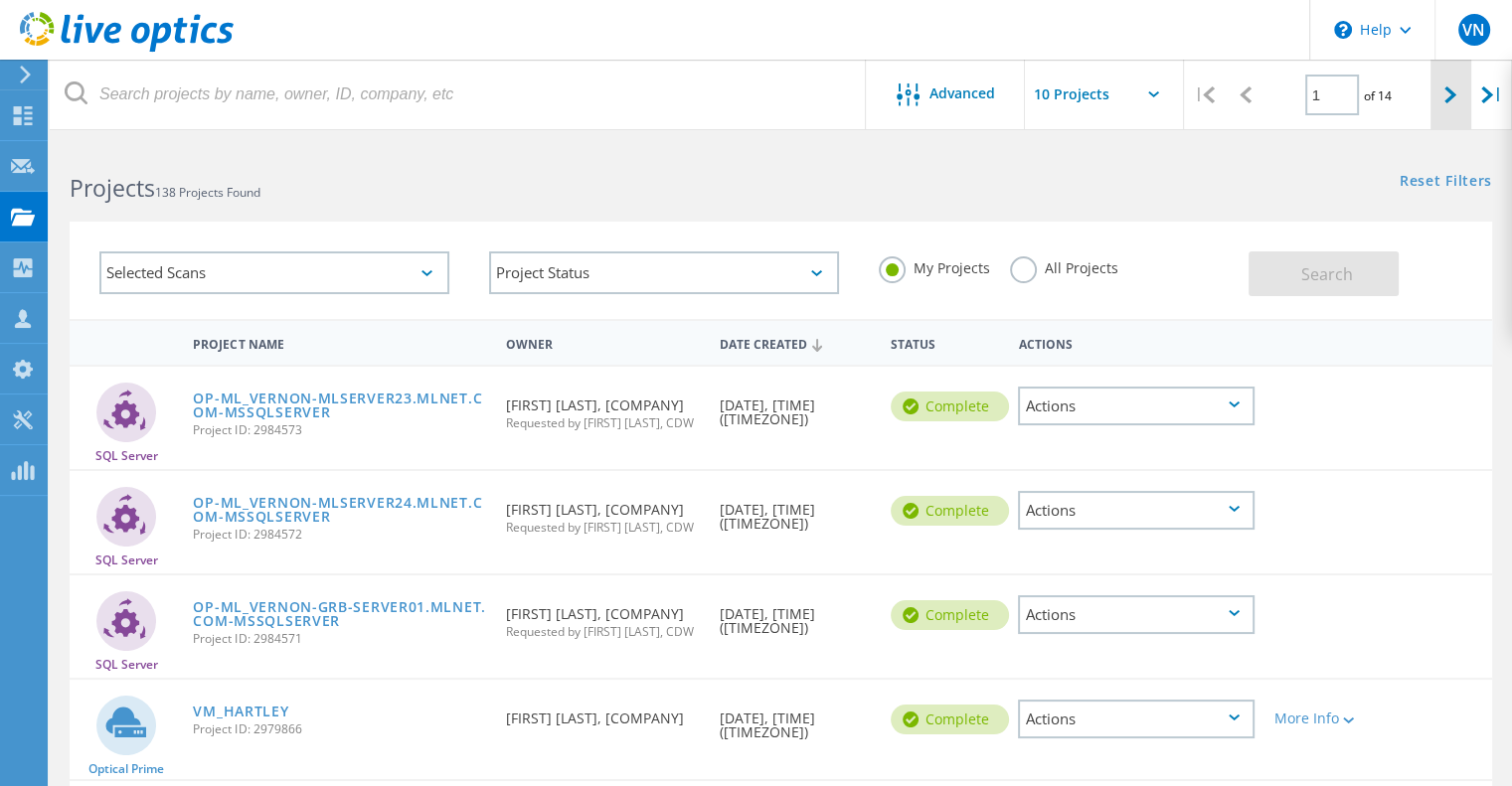 click 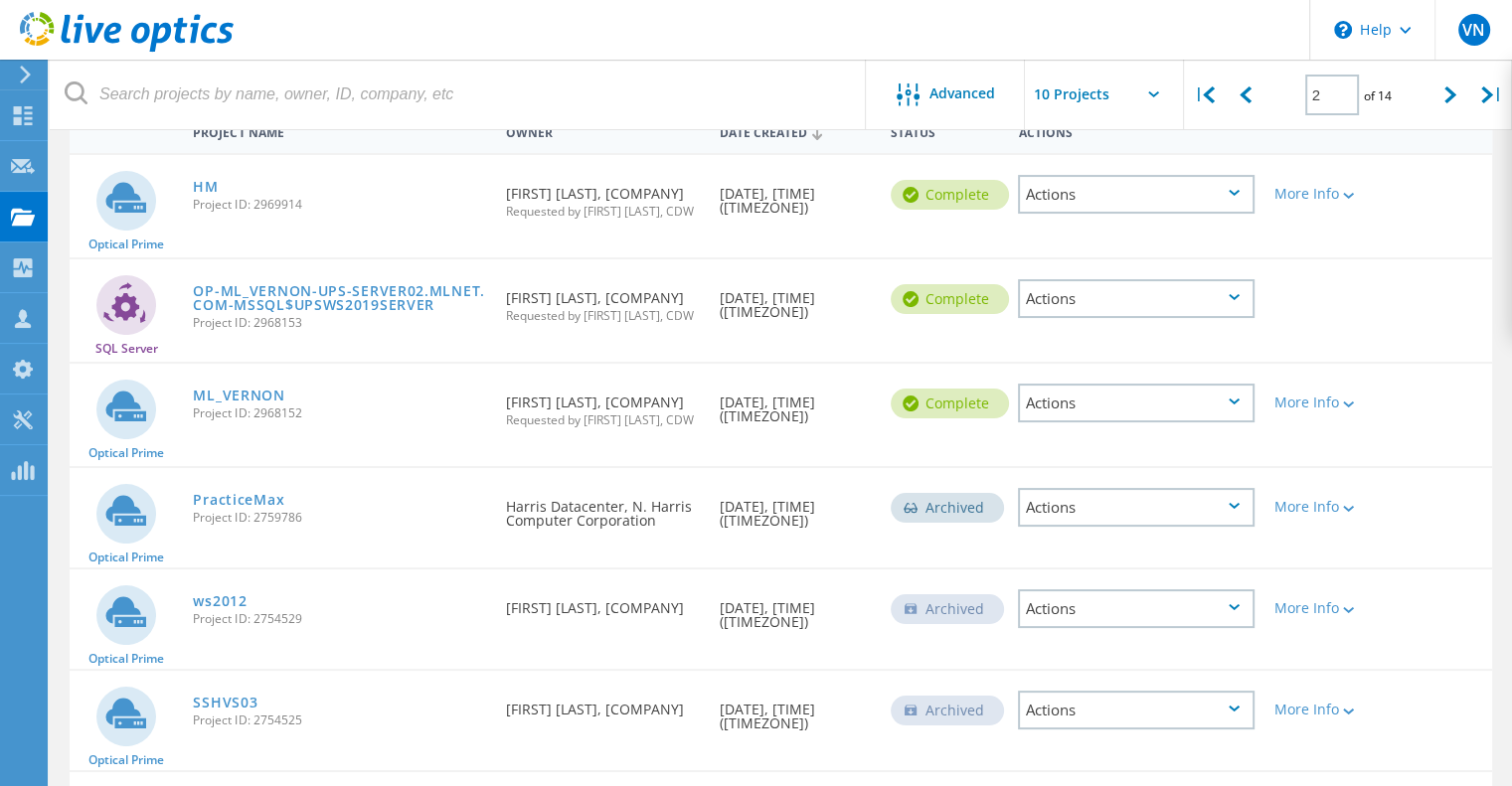 scroll, scrollTop: 34, scrollLeft: 0, axis: vertical 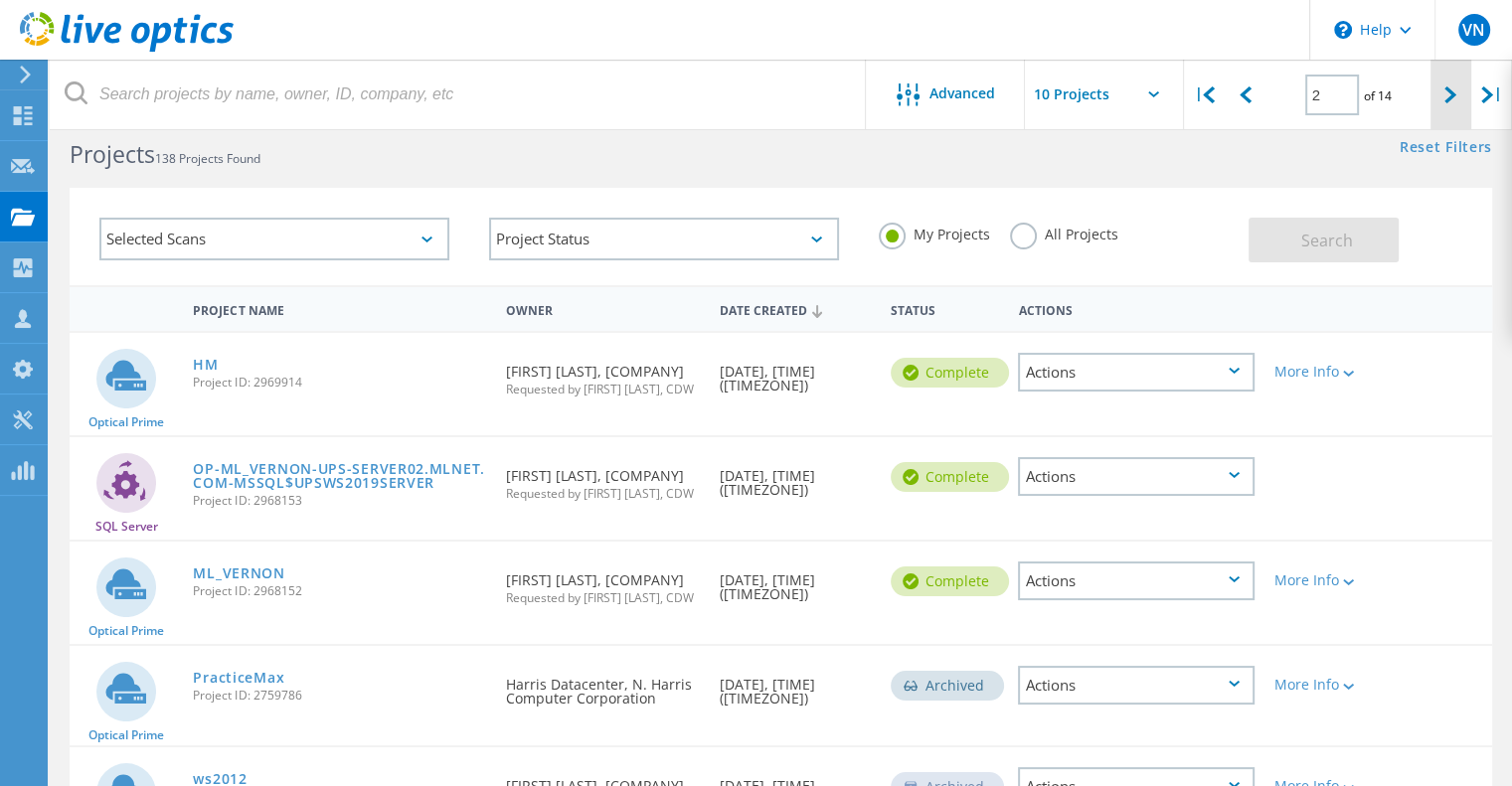click 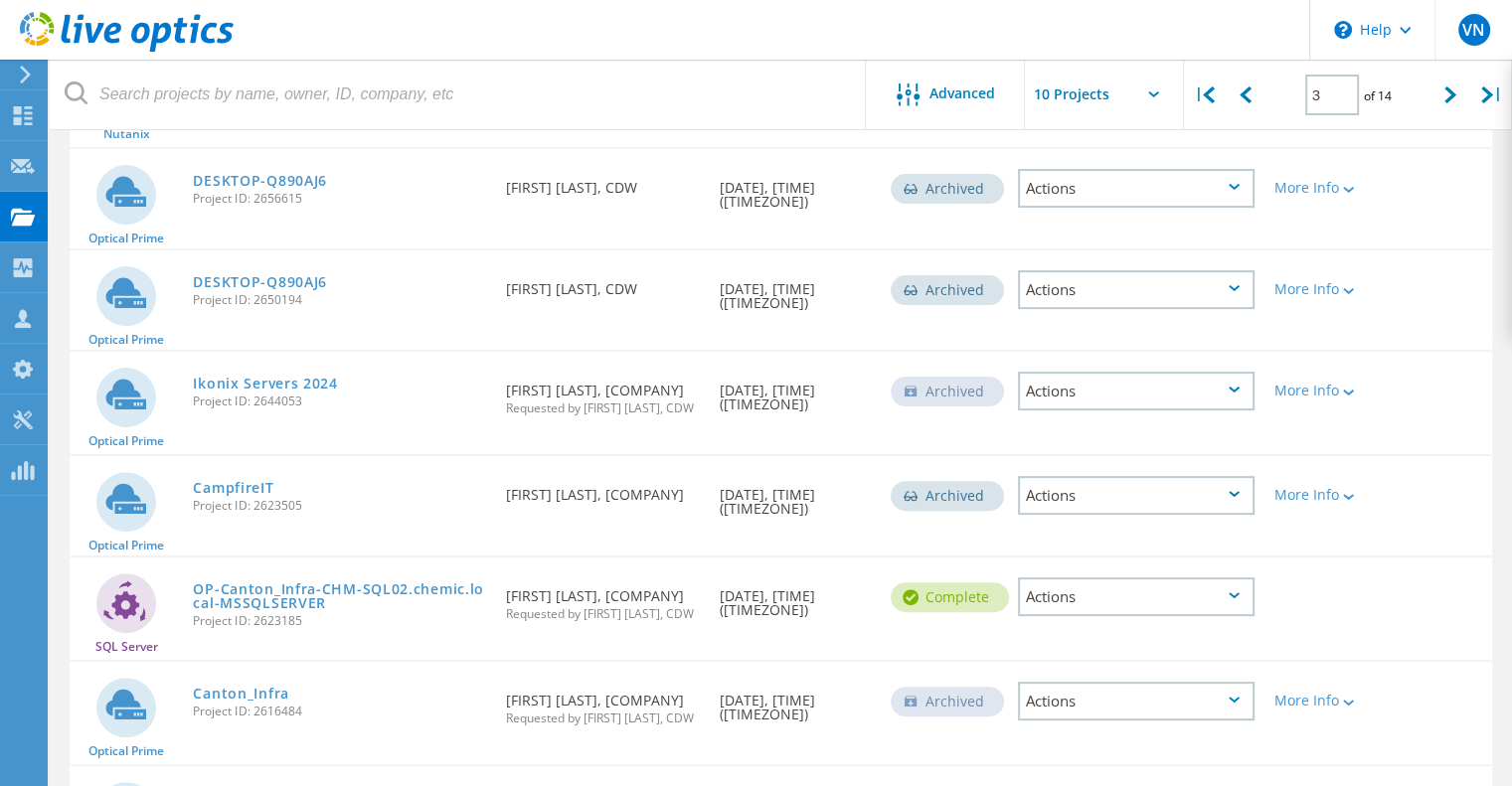 scroll, scrollTop: 685, scrollLeft: 0, axis: vertical 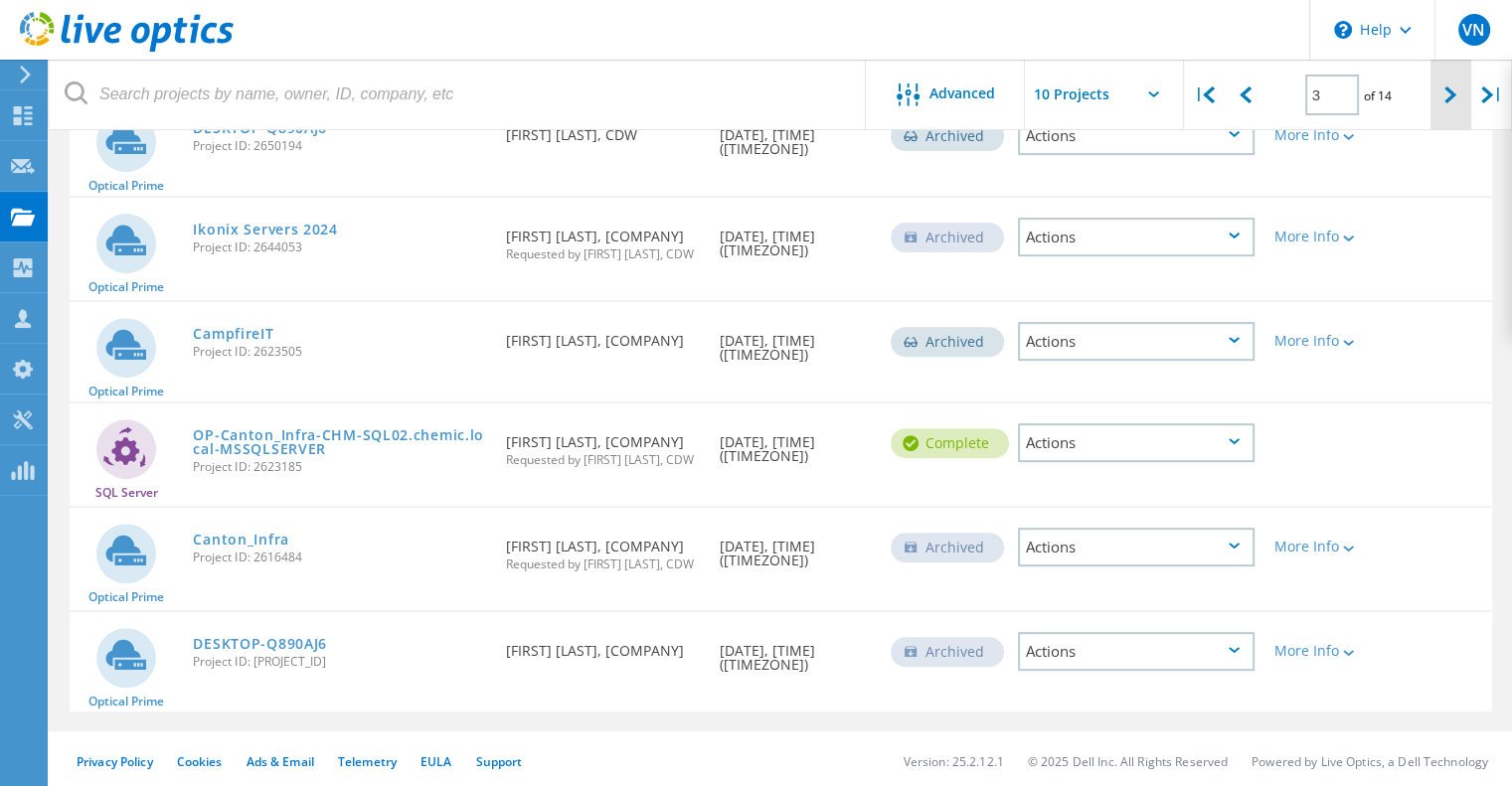 click 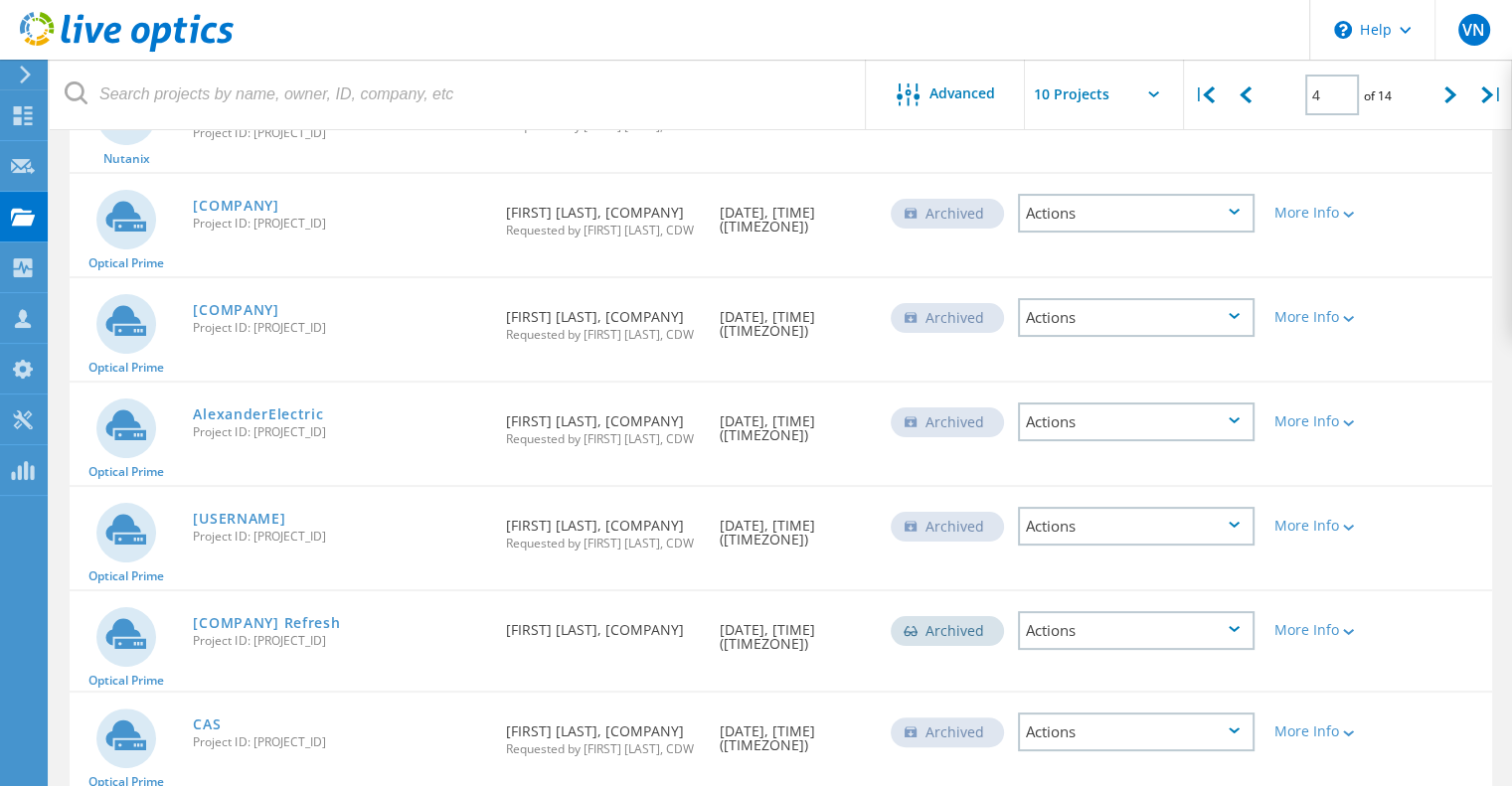 scroll, scrollTop: 218, scrollLeft: 0, axis: vertical 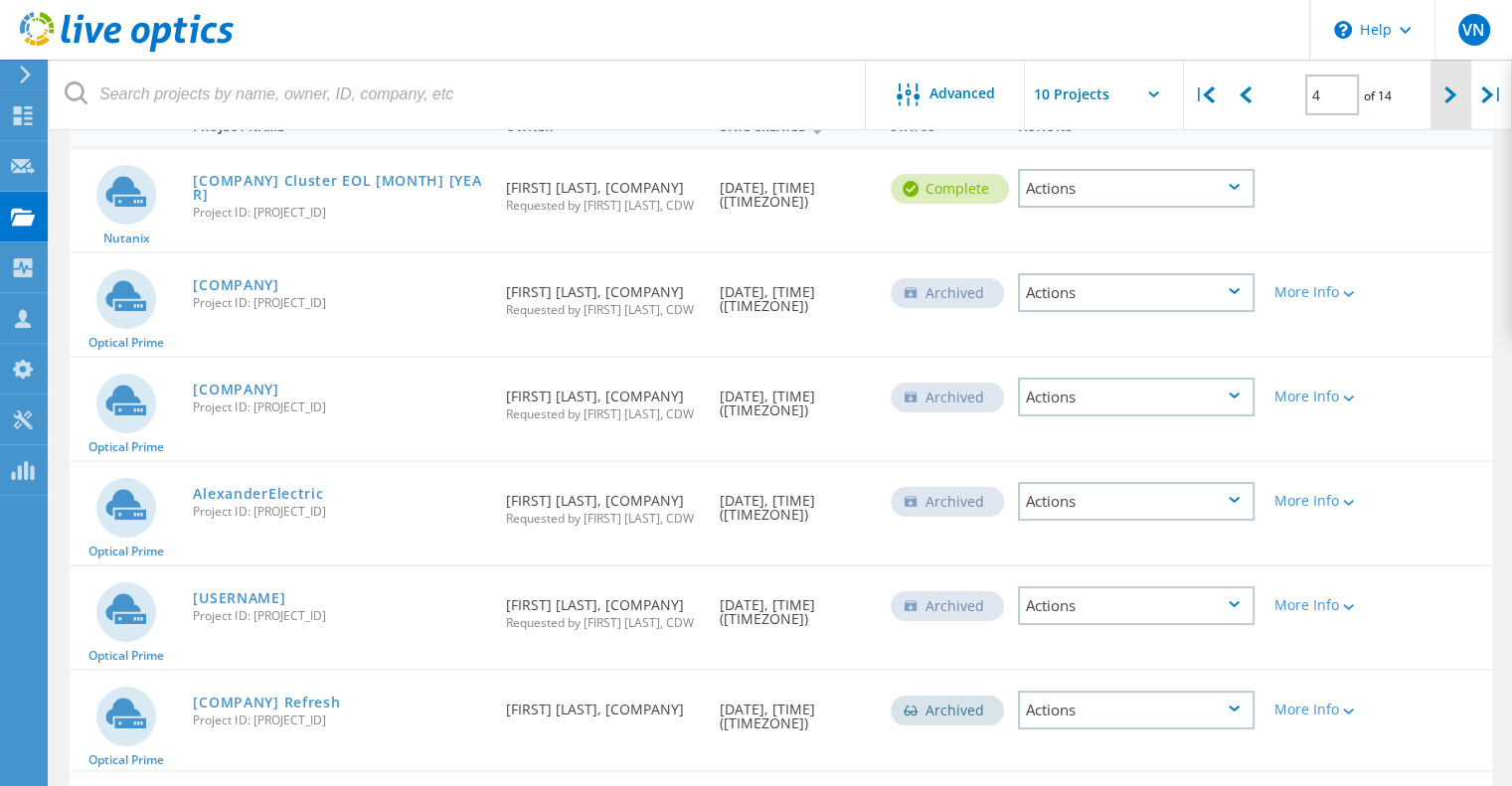 click 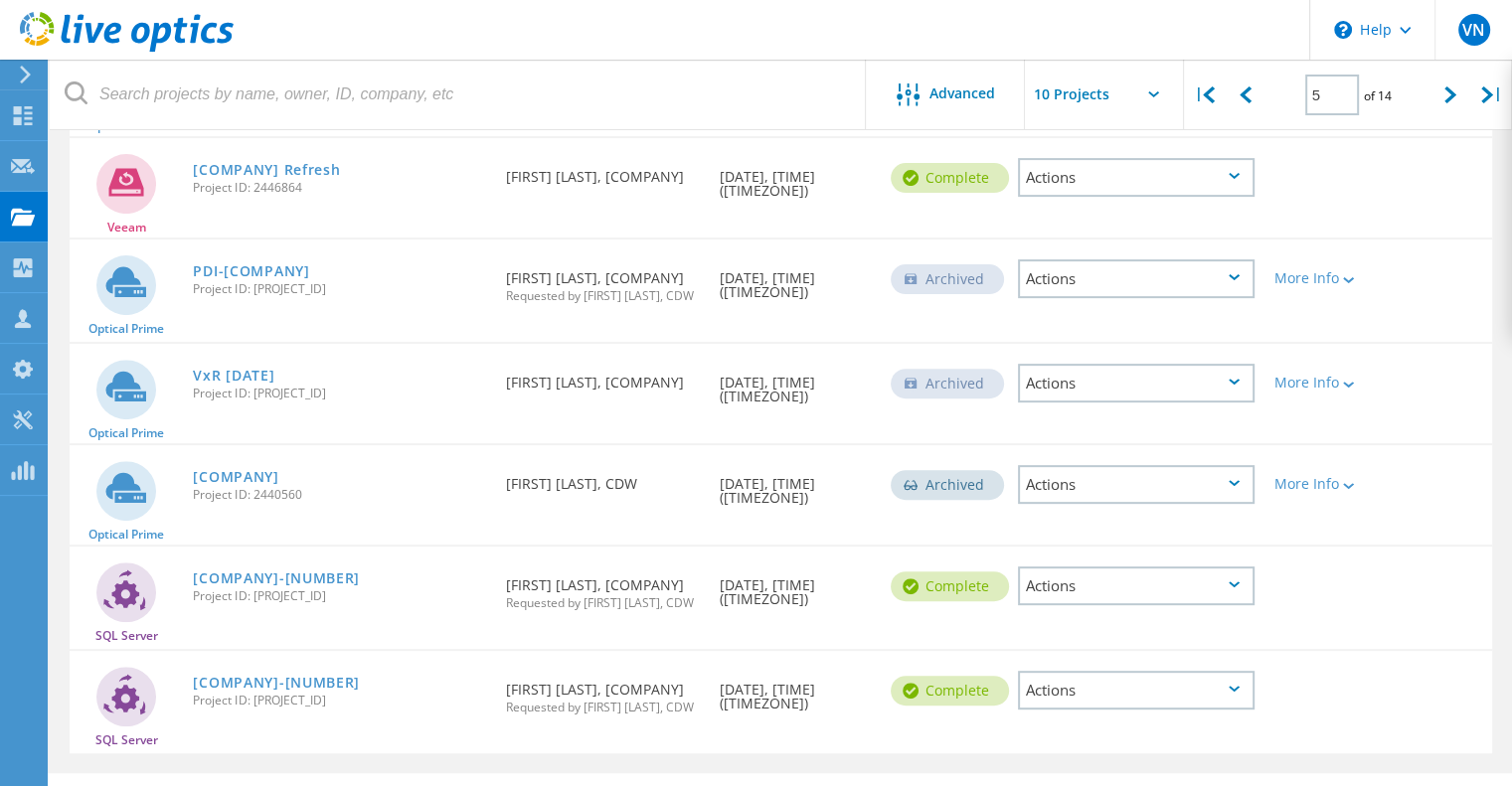 scroll, scrollTop: 419, scrollLeft: 0, axis: vertical 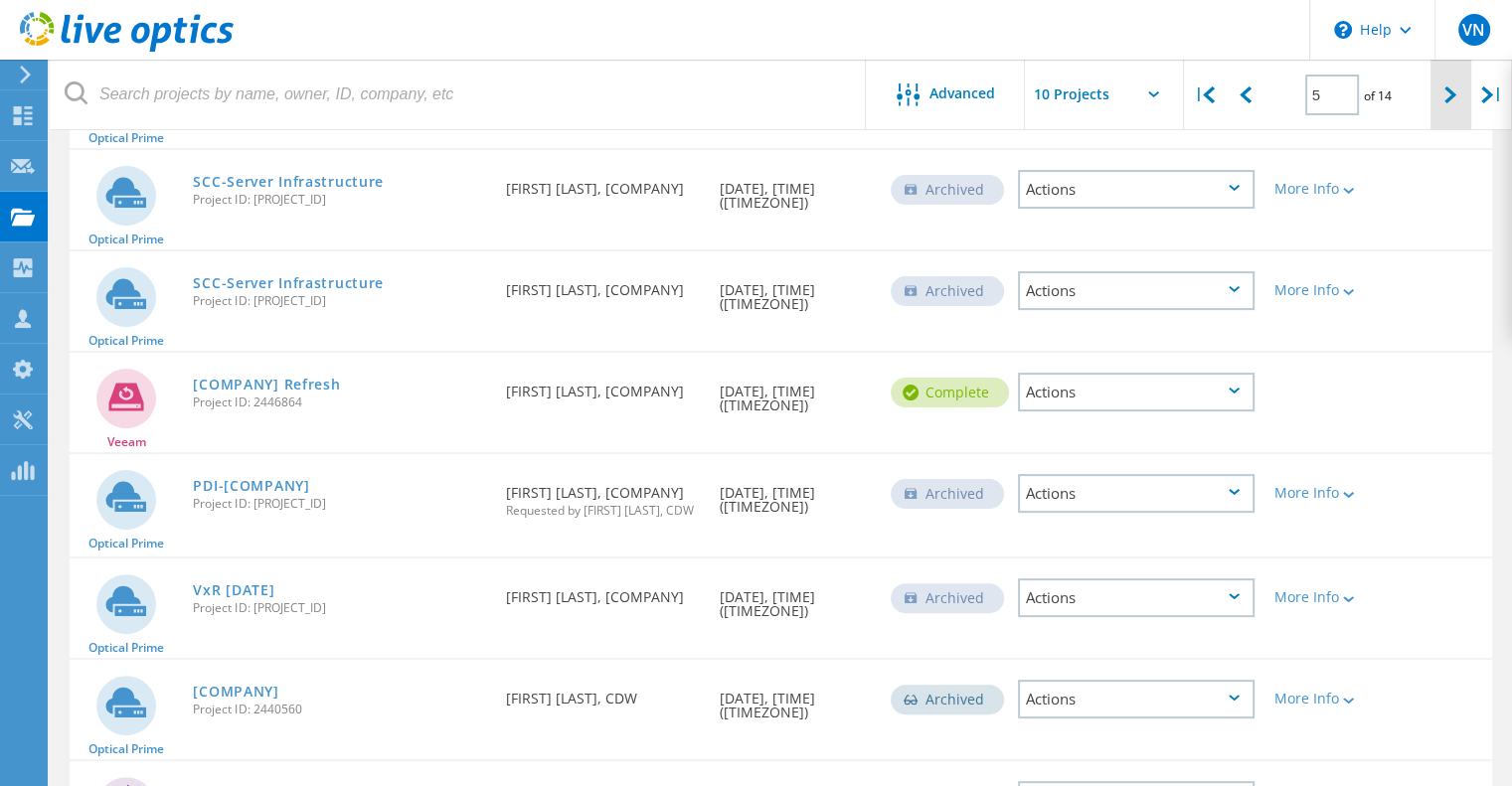 click 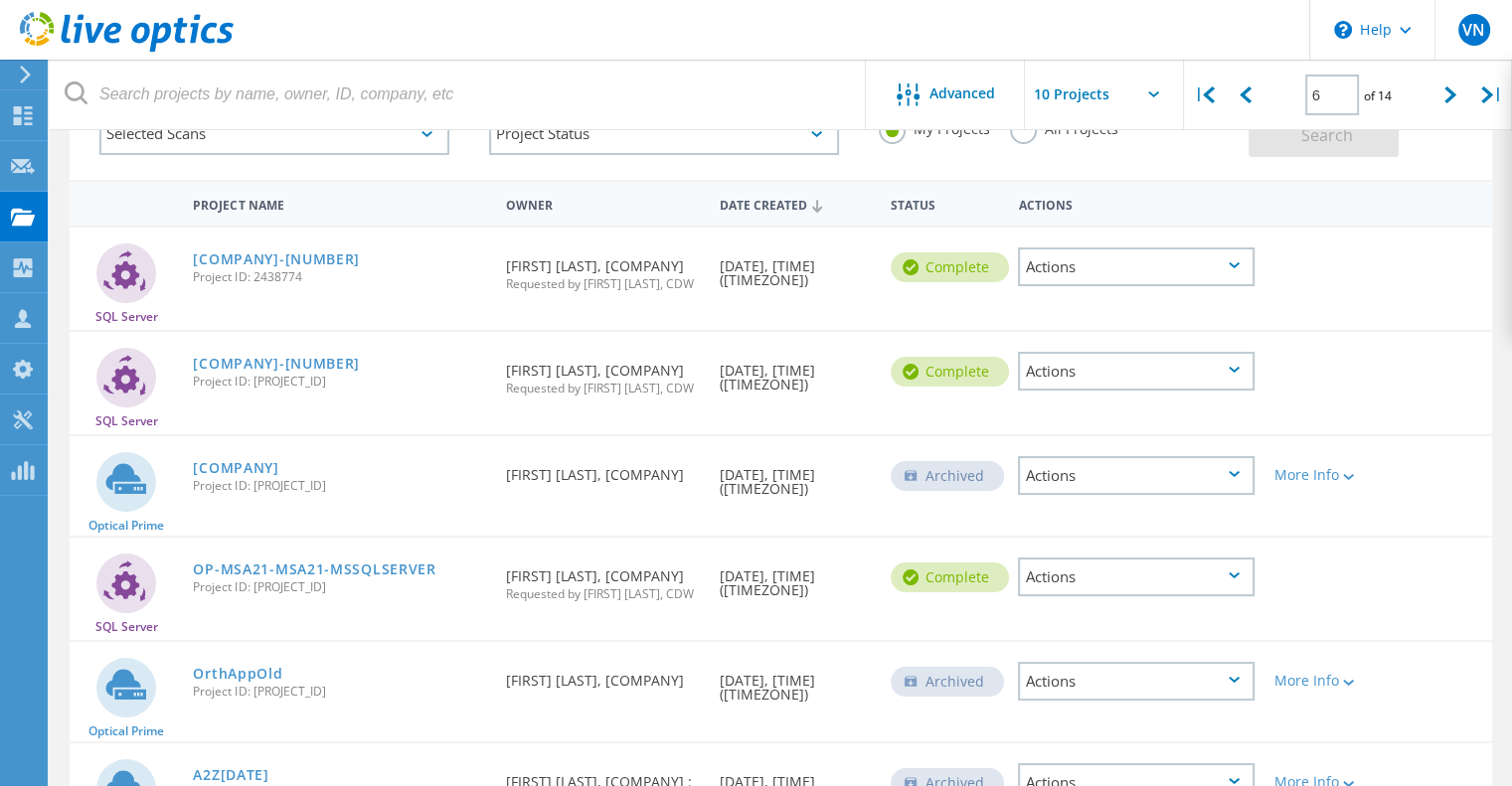 scroll, scrollTop: 221, scrollLeft: 0, axis: vertical 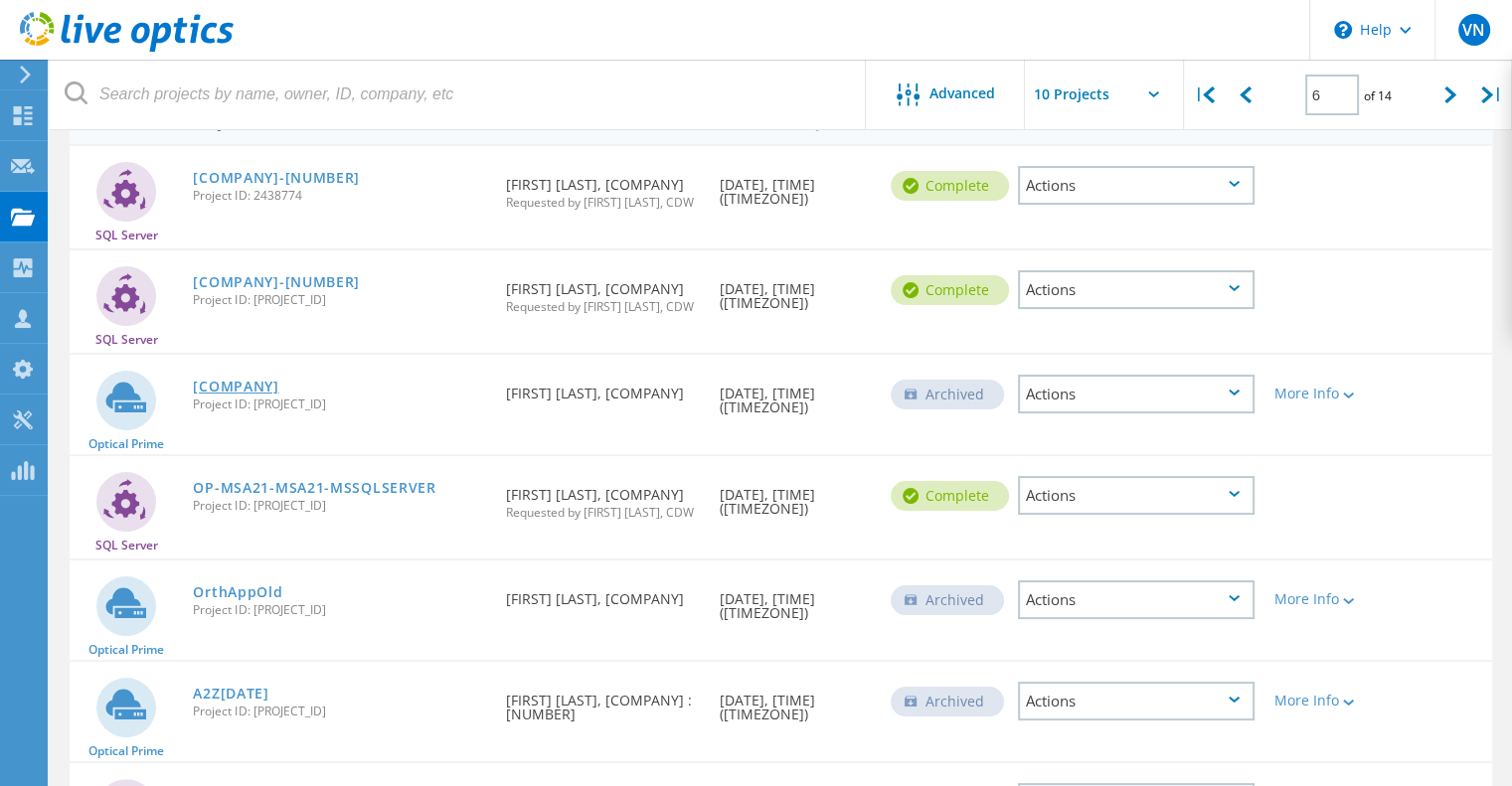 click on "Magnet-Schultz of America" 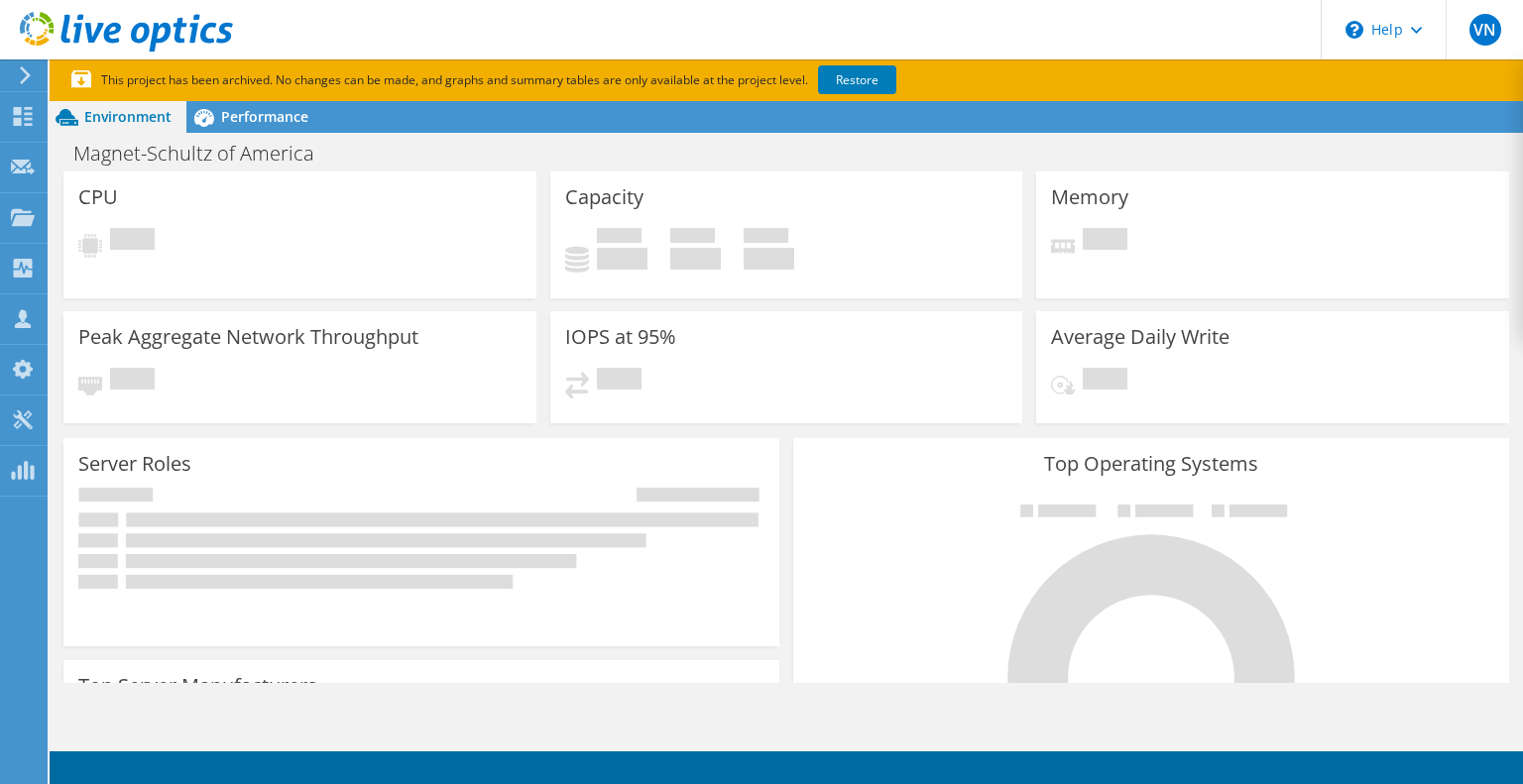 scroll, scrollTop: 0, scrollLeft: 0, axis: both 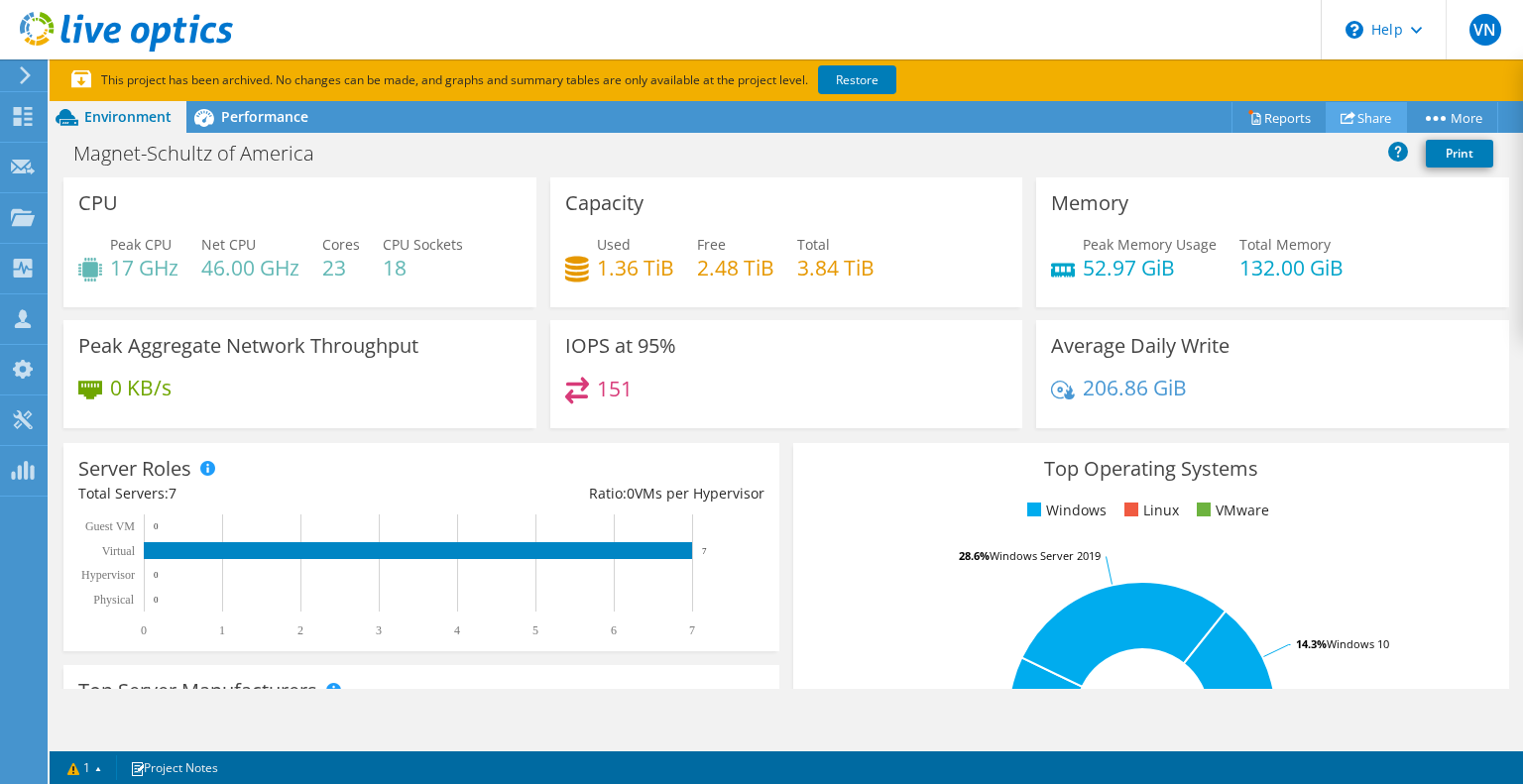 click on "Share" at bounding box center (1366, 117) 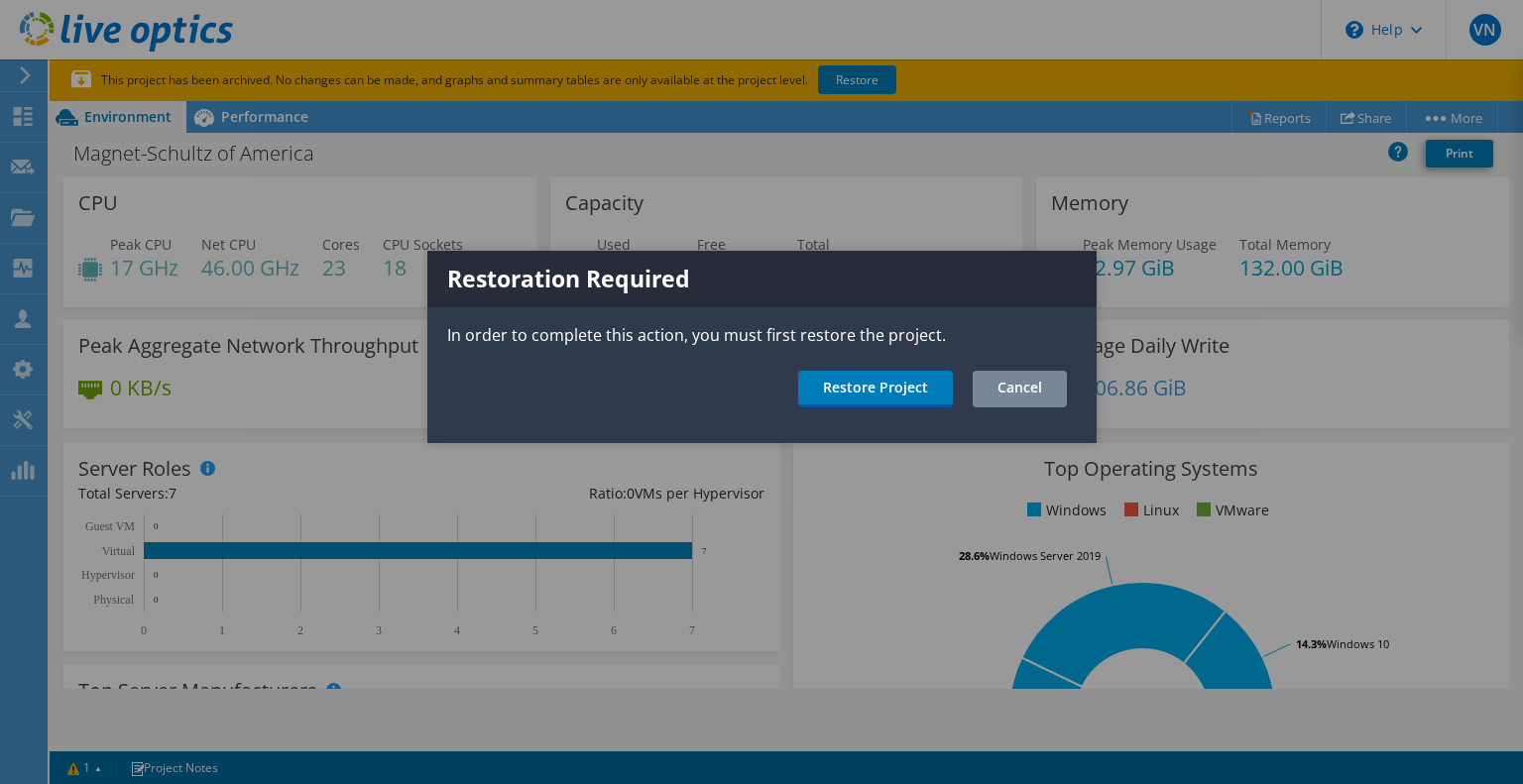 click on "Cancel" at bounding box center [1019, 389] 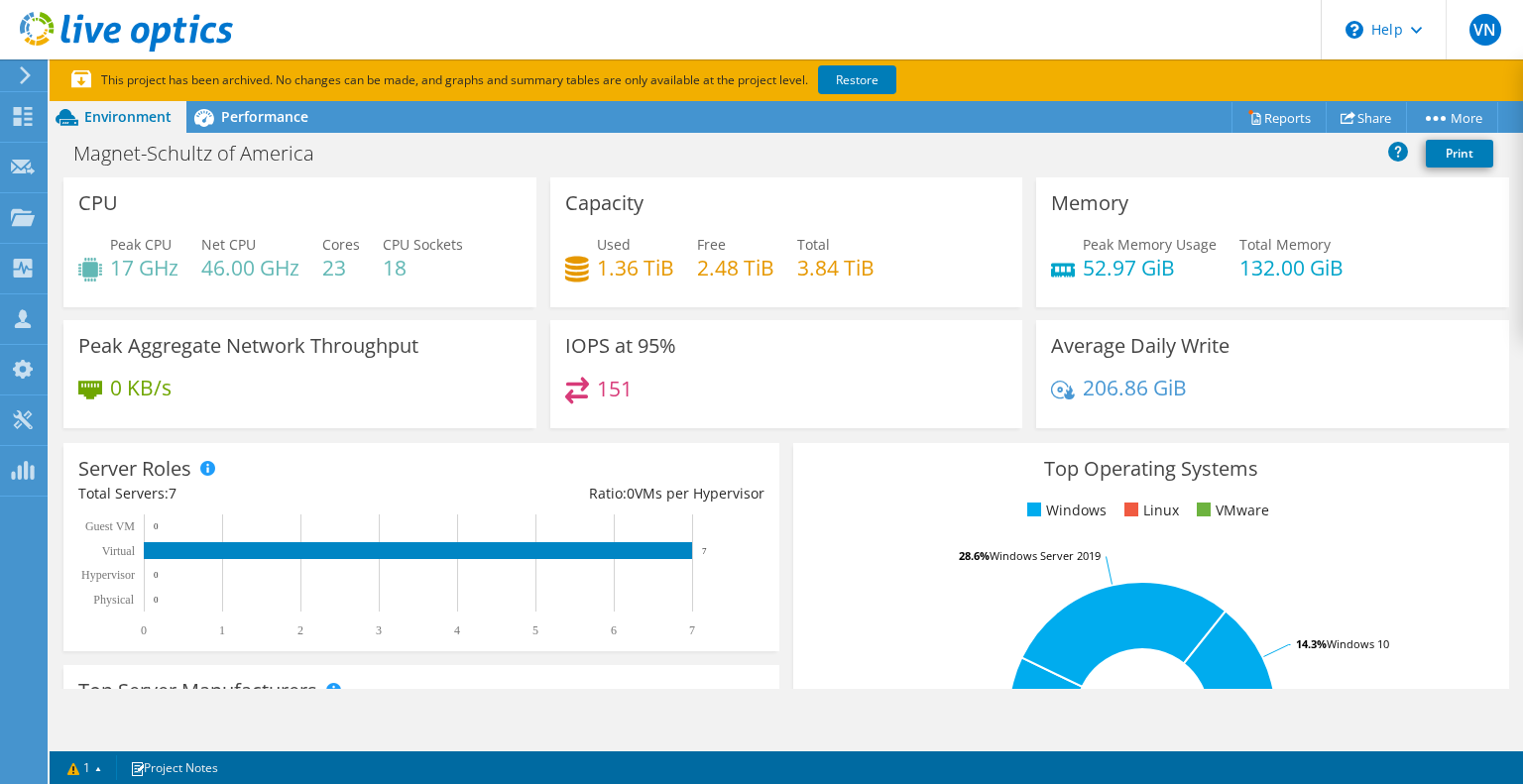 click 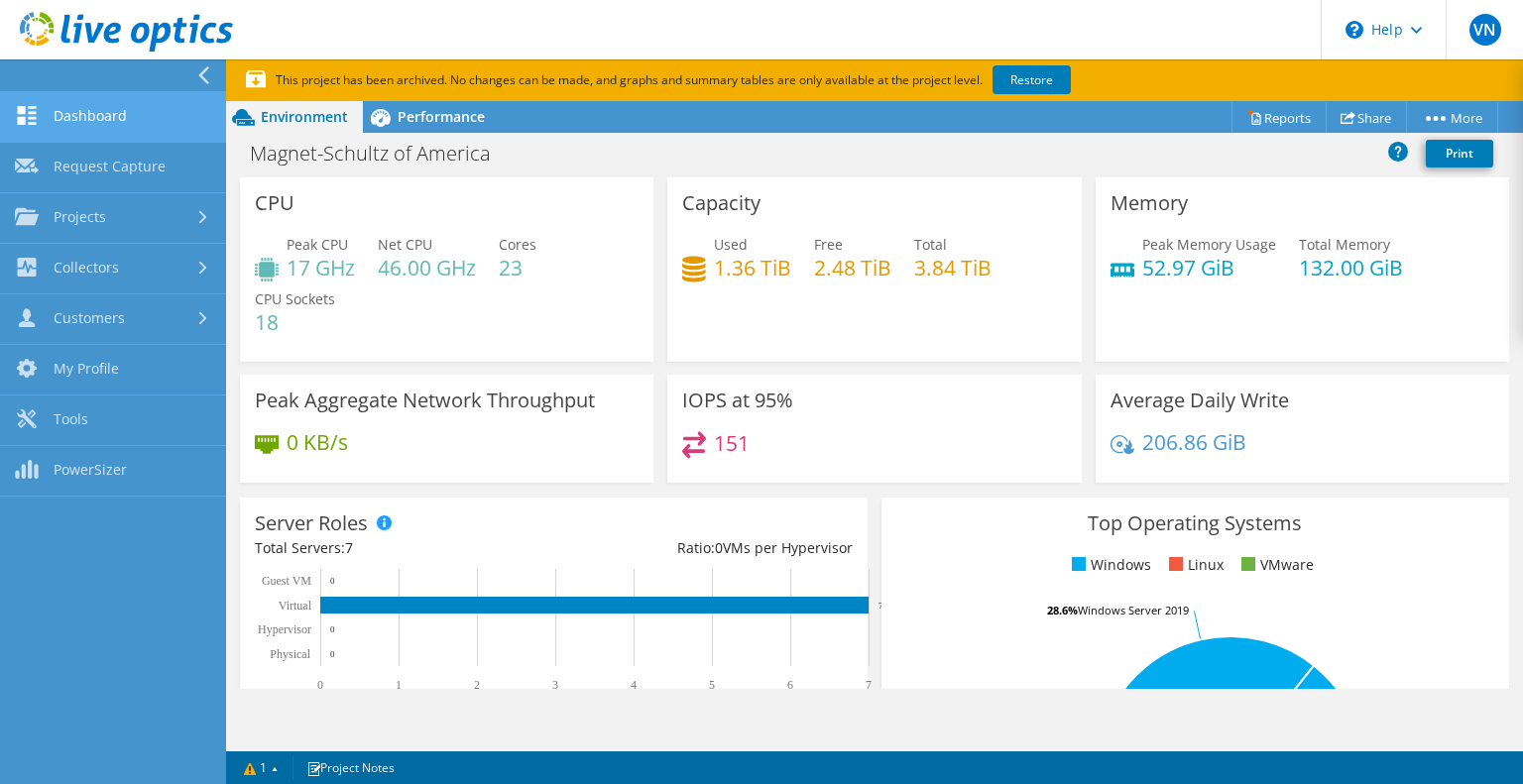 click on "Dashboard" at bounding box center [113, 117] 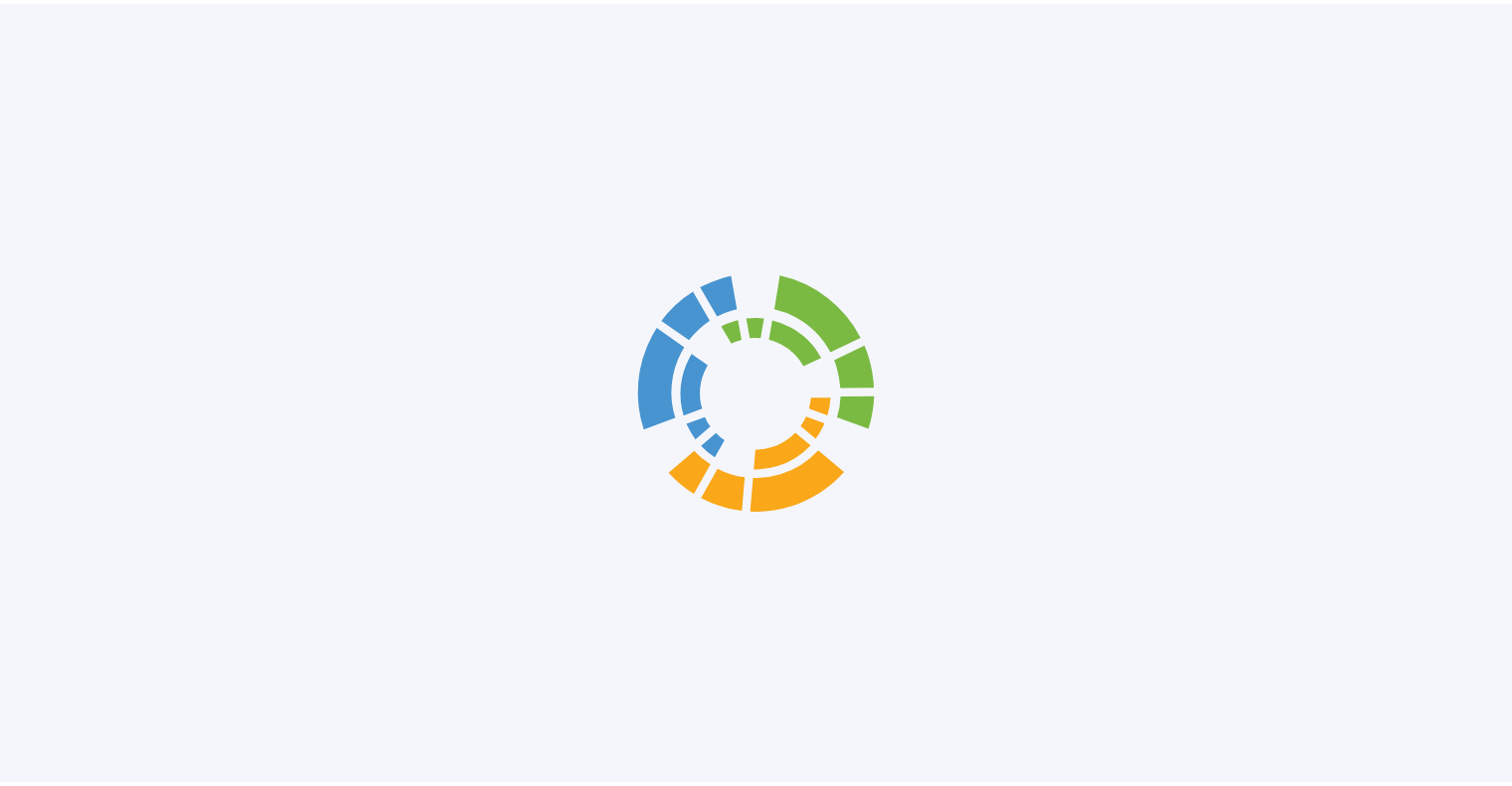 scroll, scrollTop: 0, scrollLeft: 0, axis: both 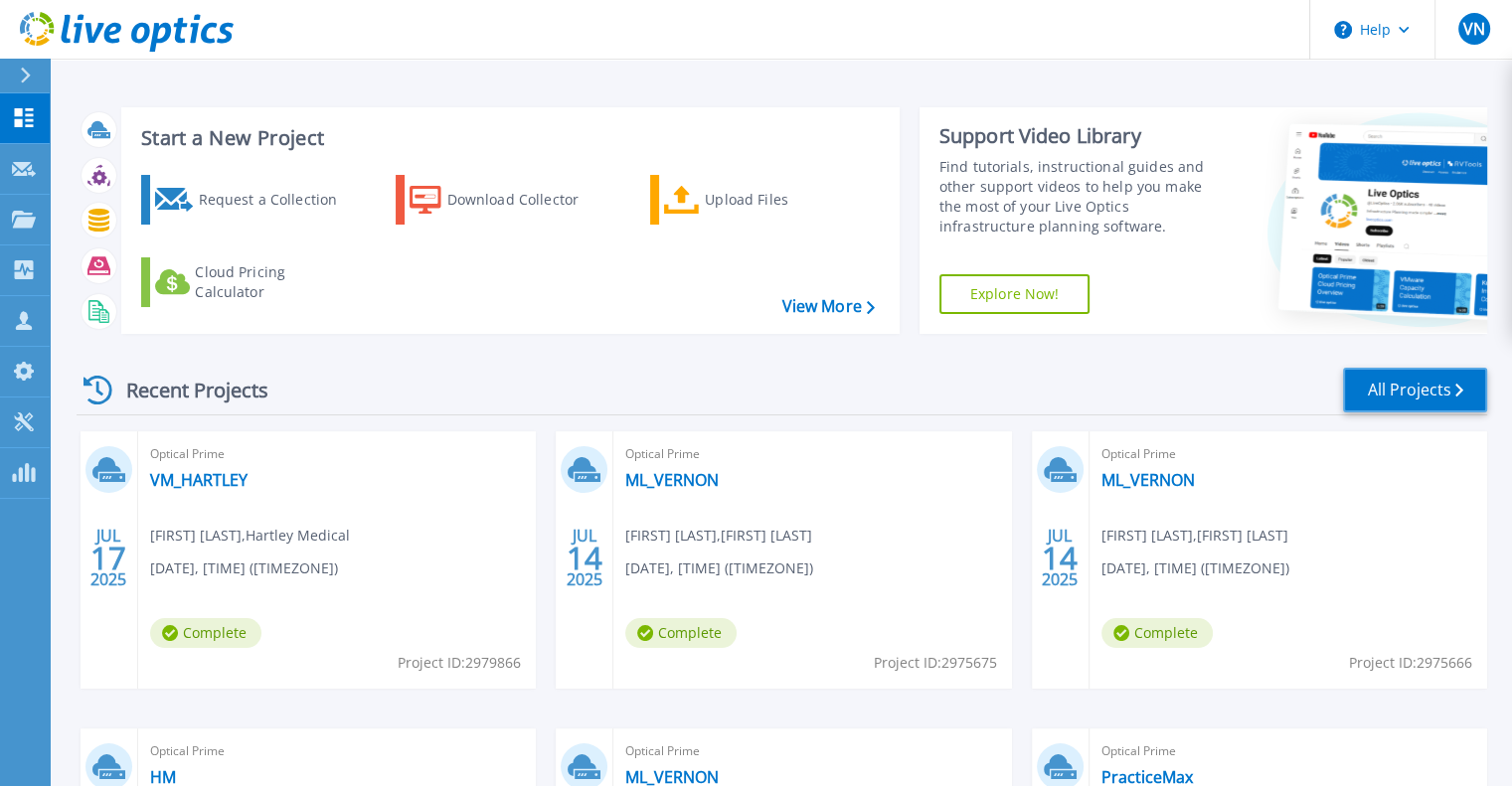 click on "All Projects" at bounding box center (1415, 390) 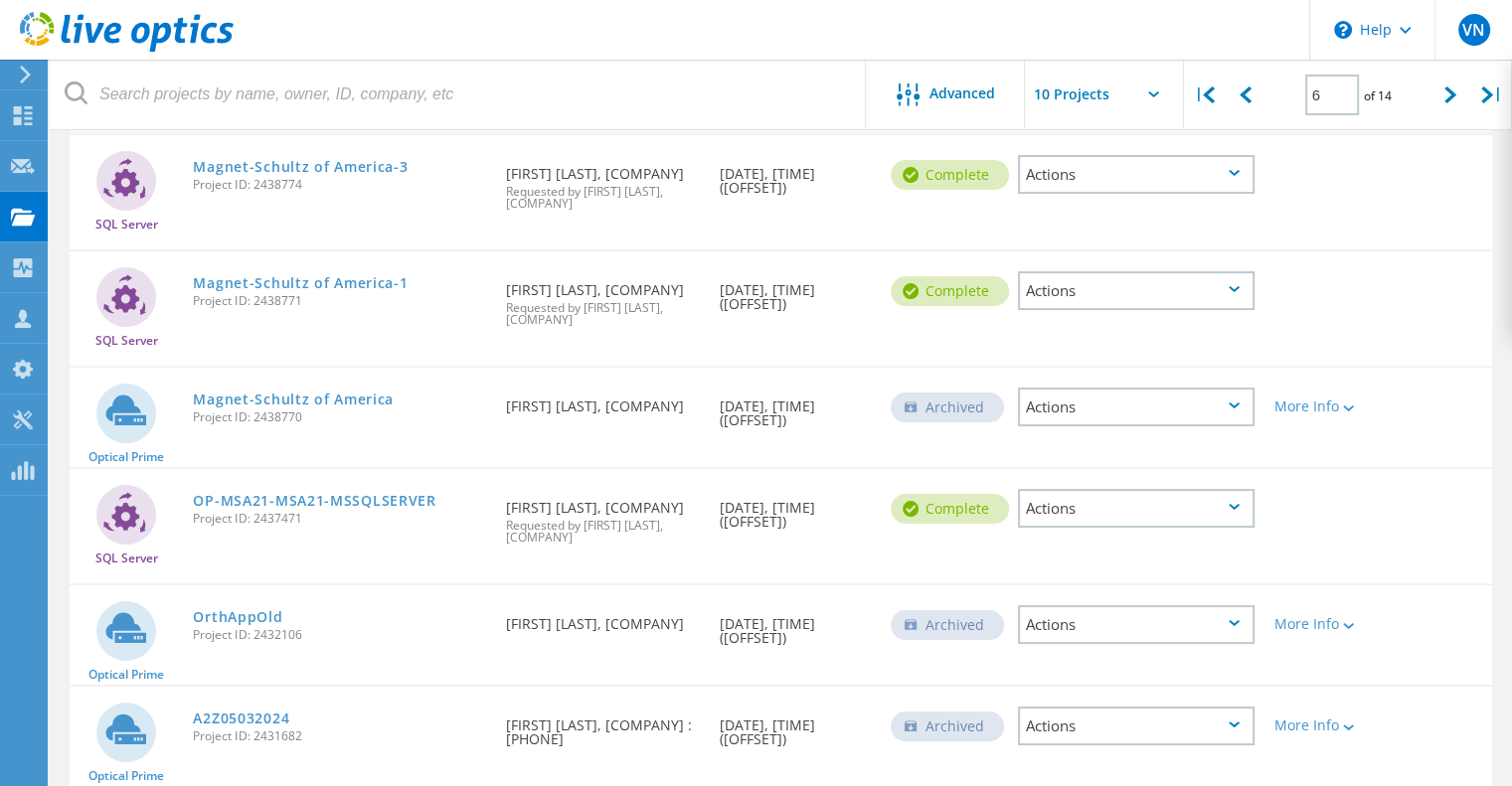 scroll, scrollTop: 0, scrollLeft: 0, axis: both 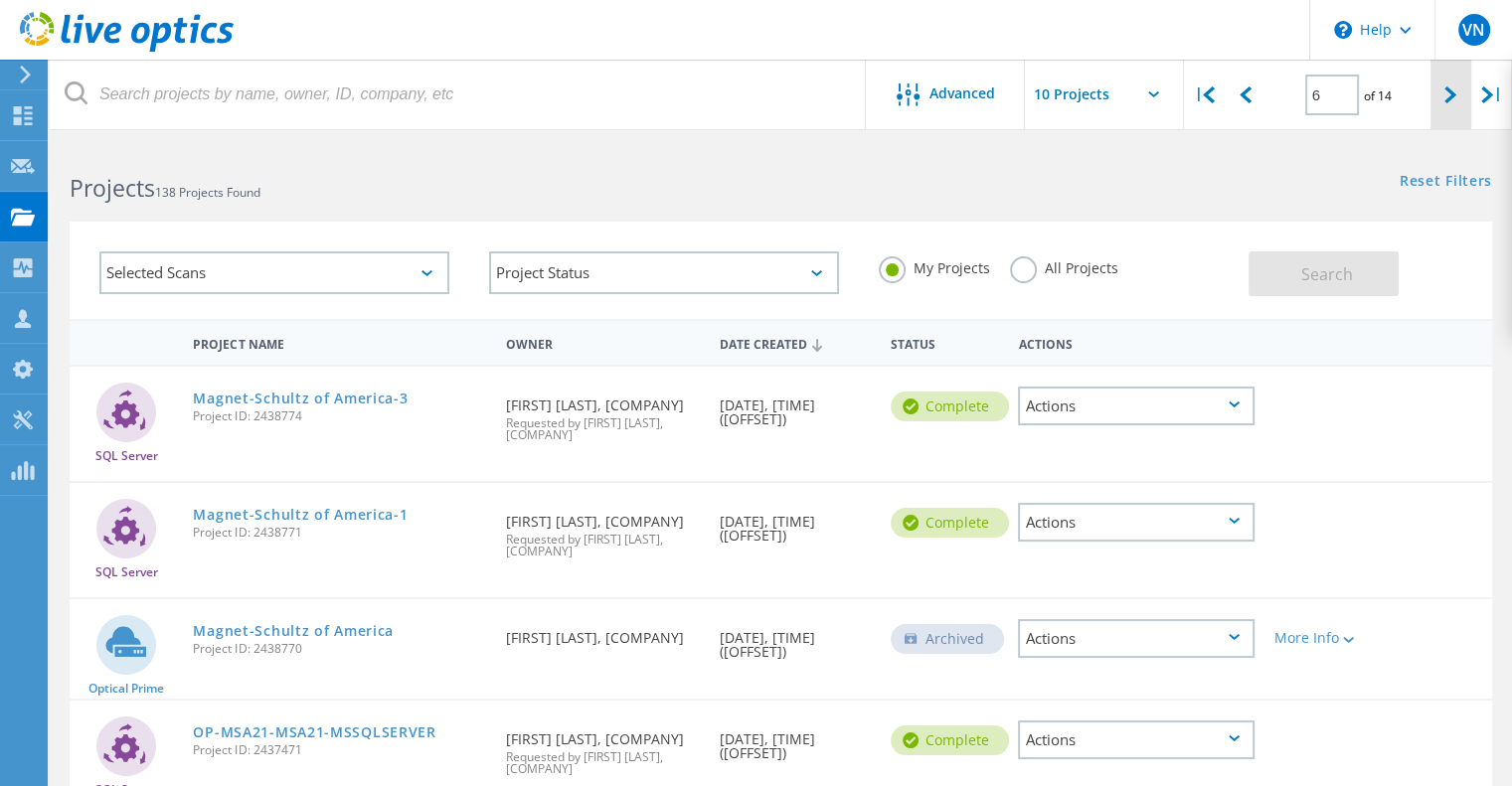 click 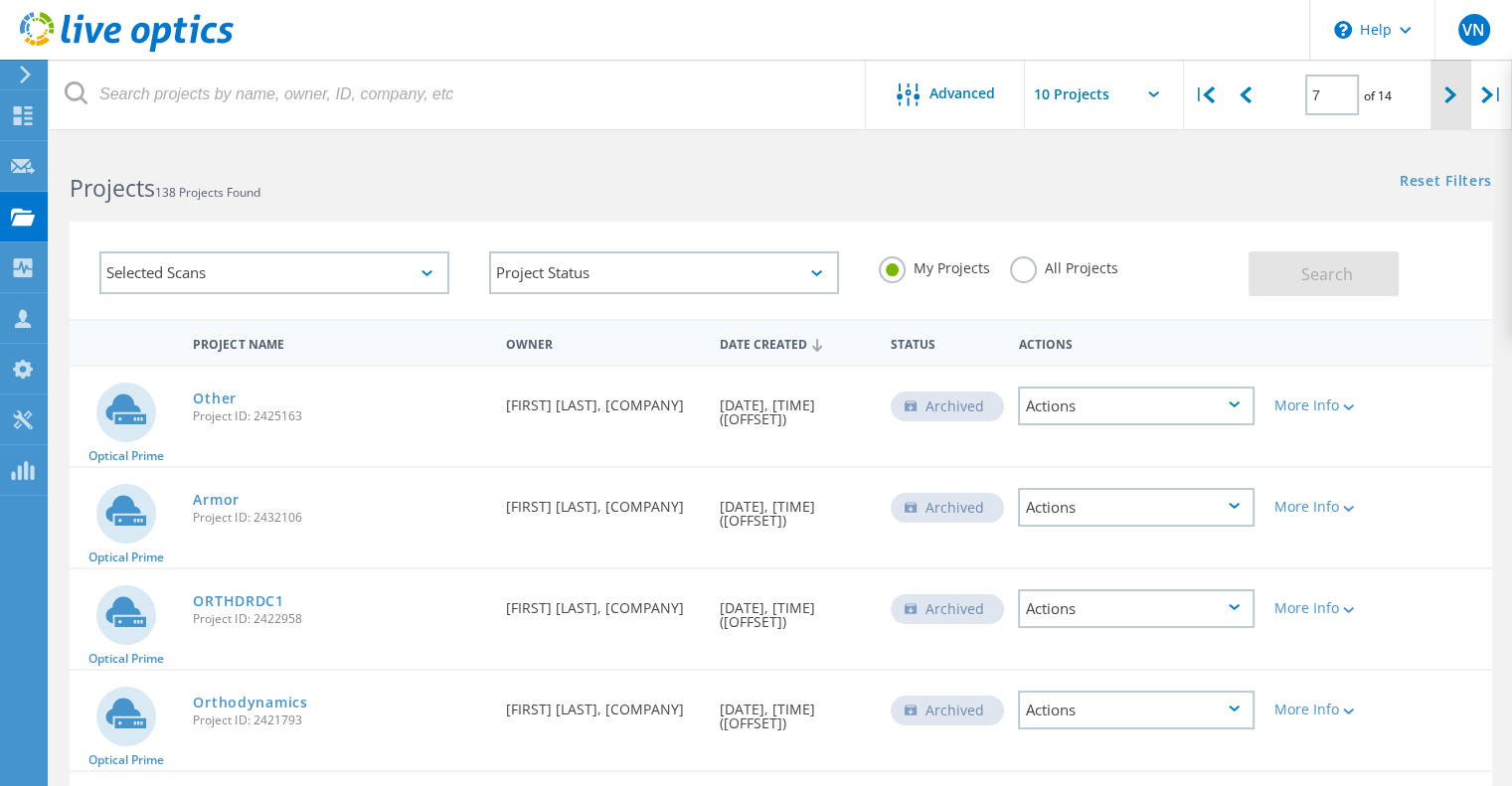 click 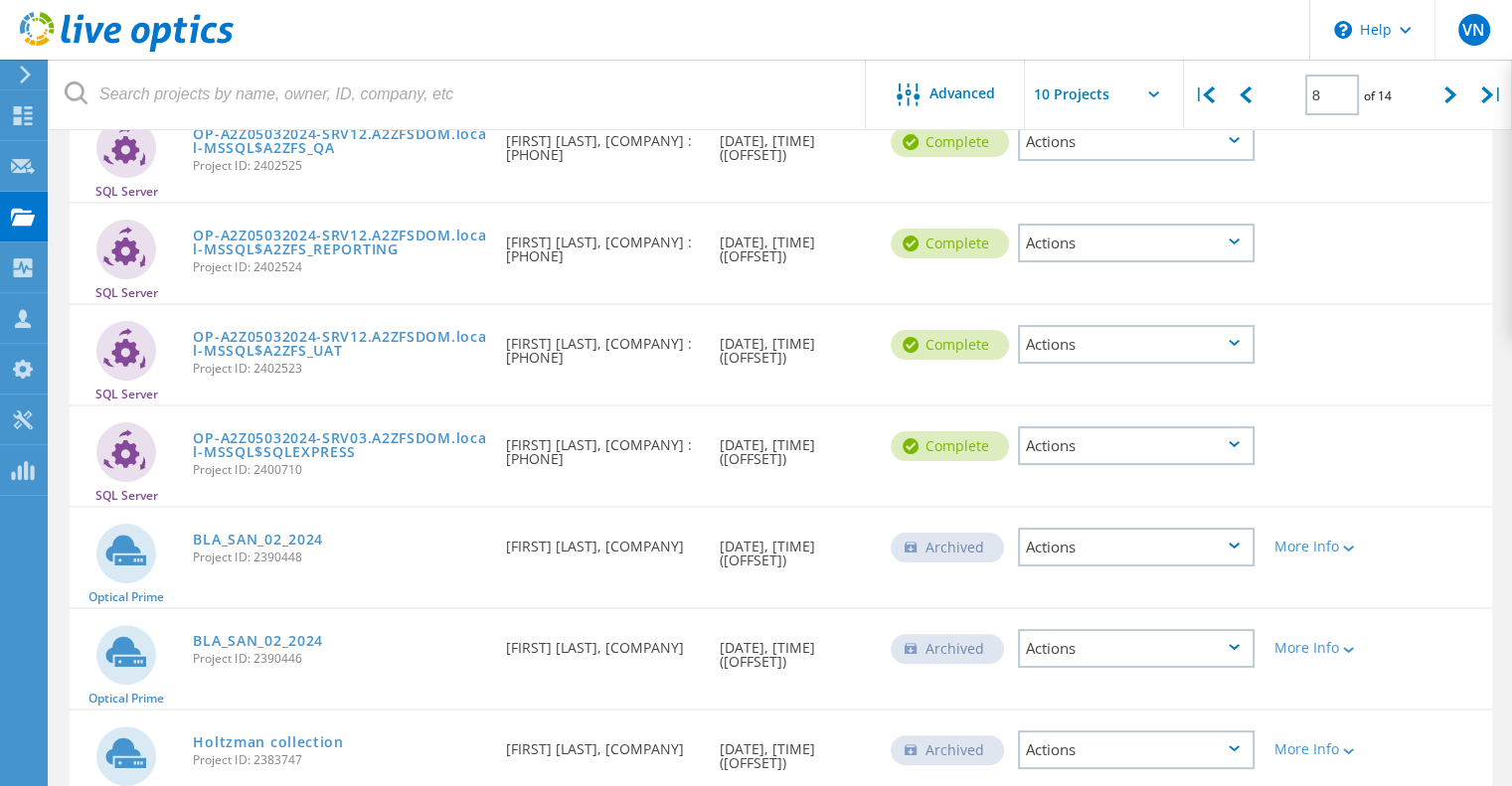 scroll, scrollTop: 187, scrollLeft: 0, axis: vertical 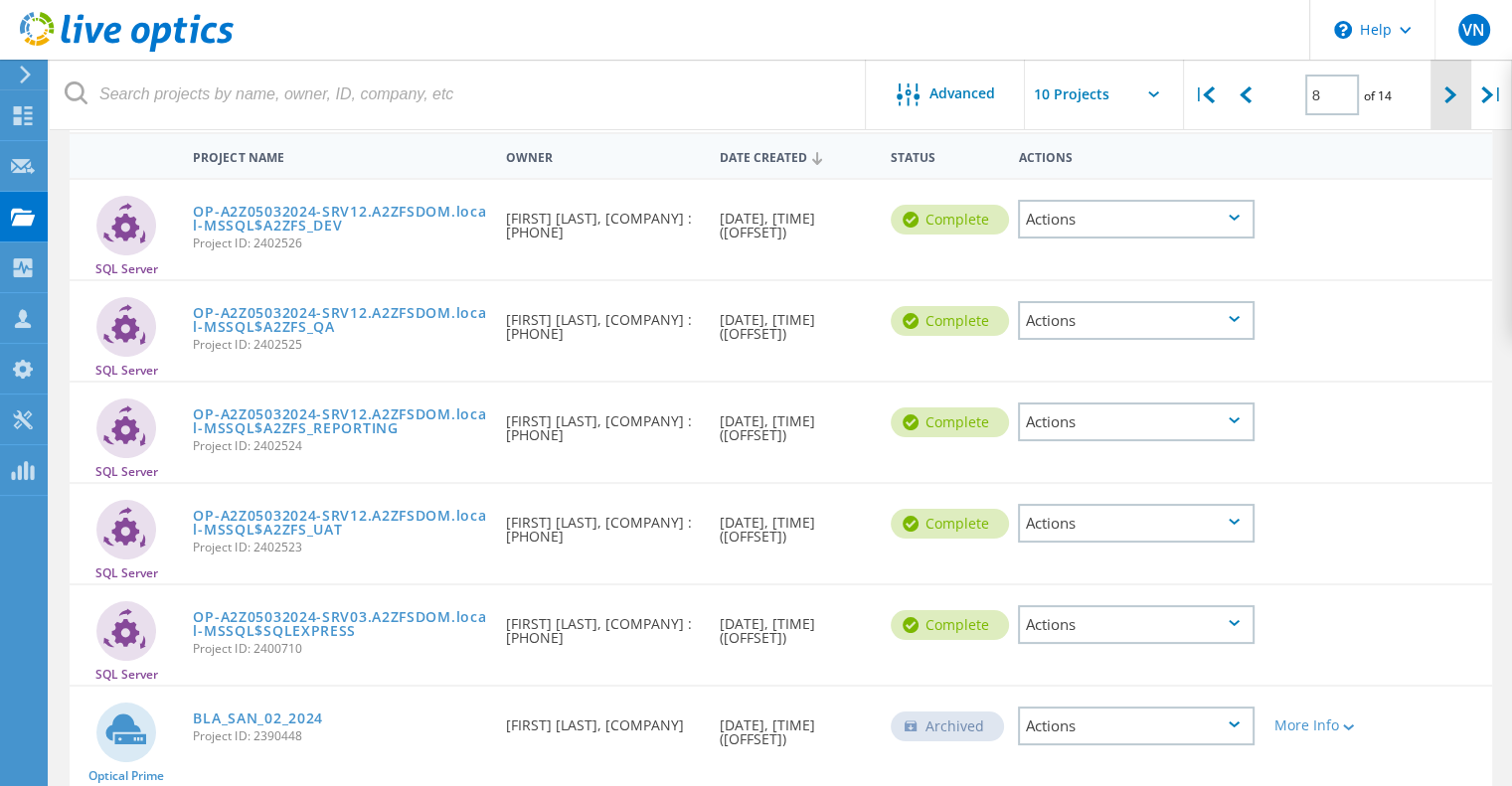 click 